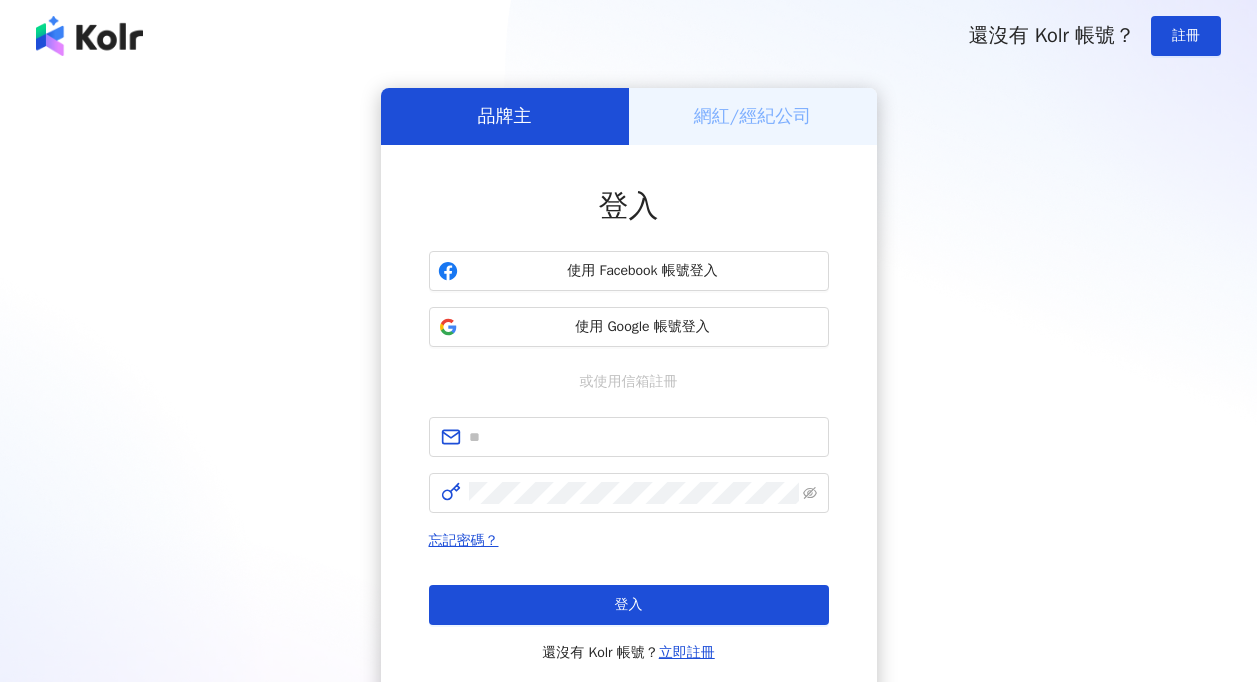 scroll, scrollTop: 0, scrollLeft: 0, axis: both 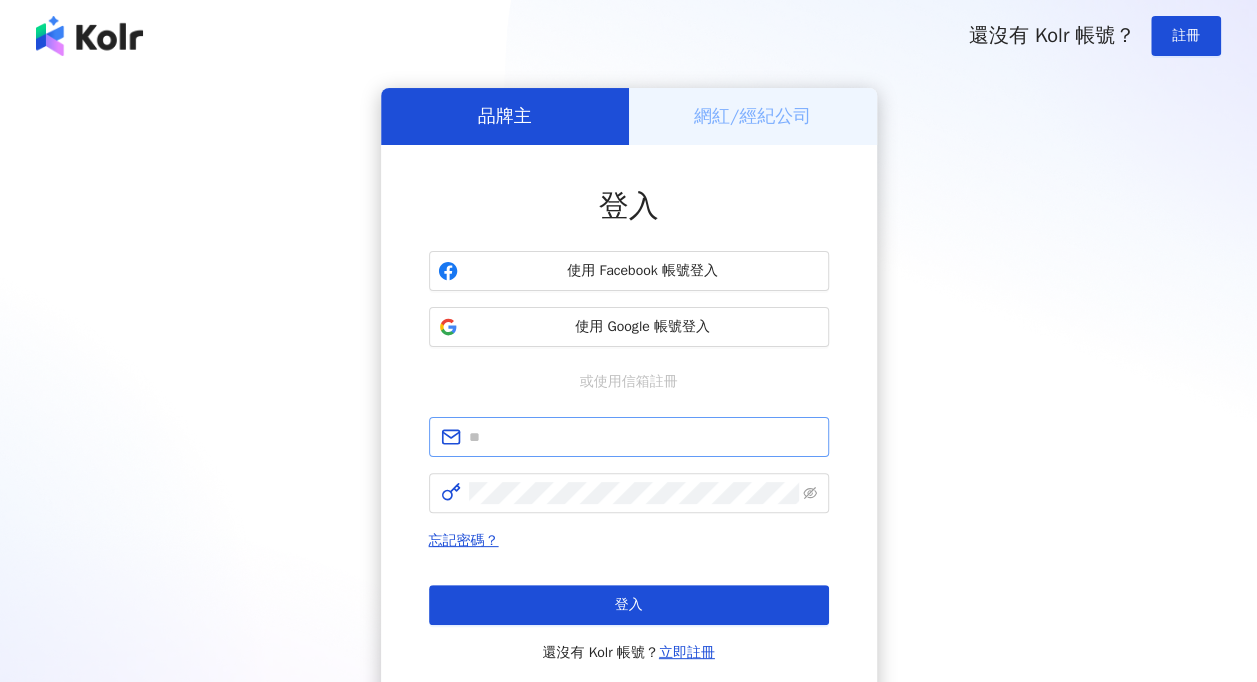 click at bounding box center (629, 437) 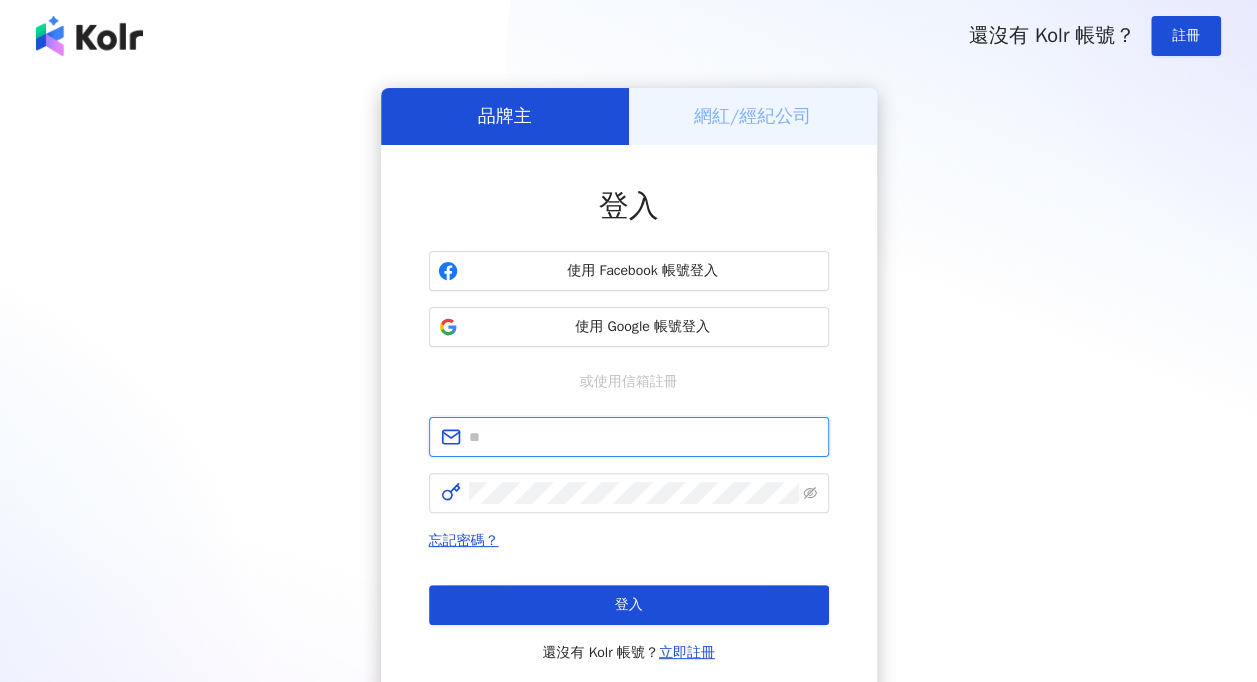 click at bounding box center [643, 437] 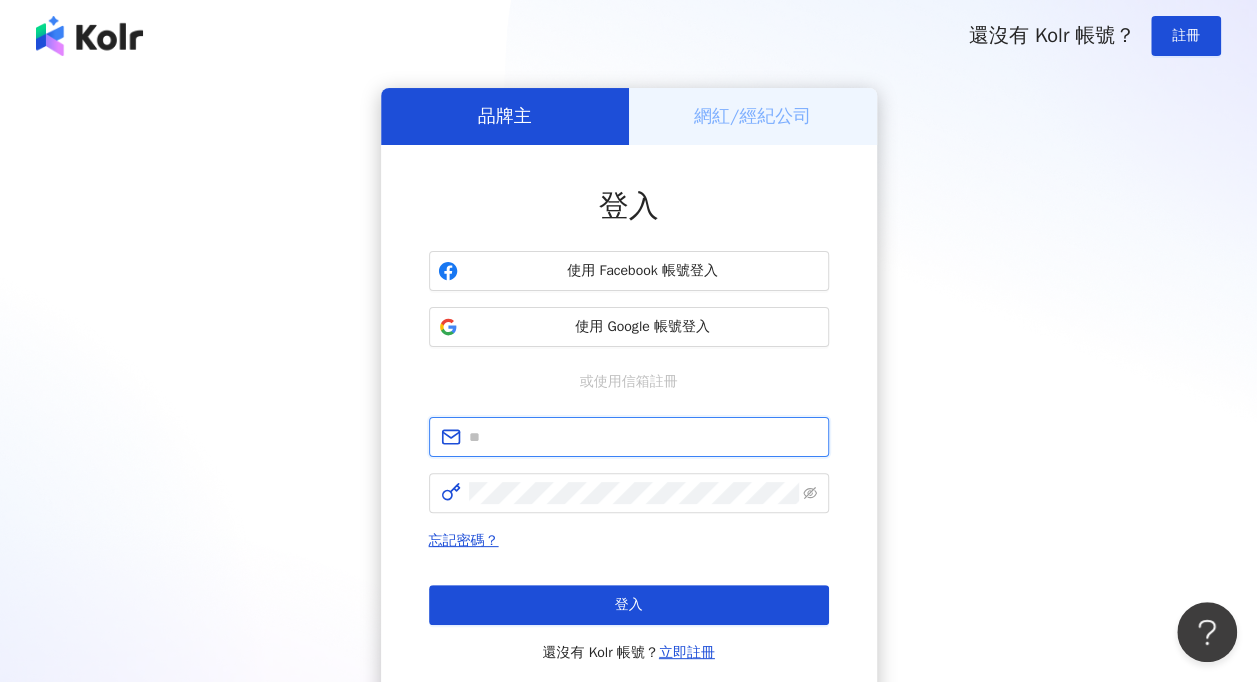 scroll, scrollTop: 0, scrollLeft: 0, axis: both 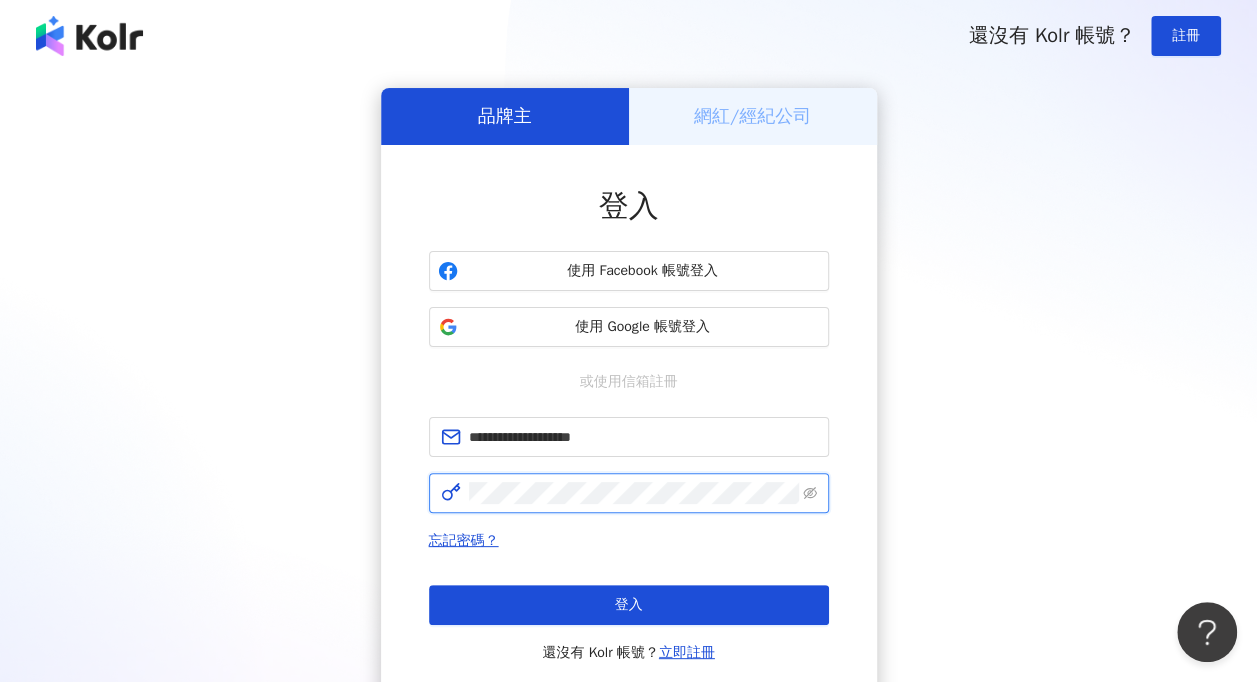 click on "登入" at bounding box center [629, 605] 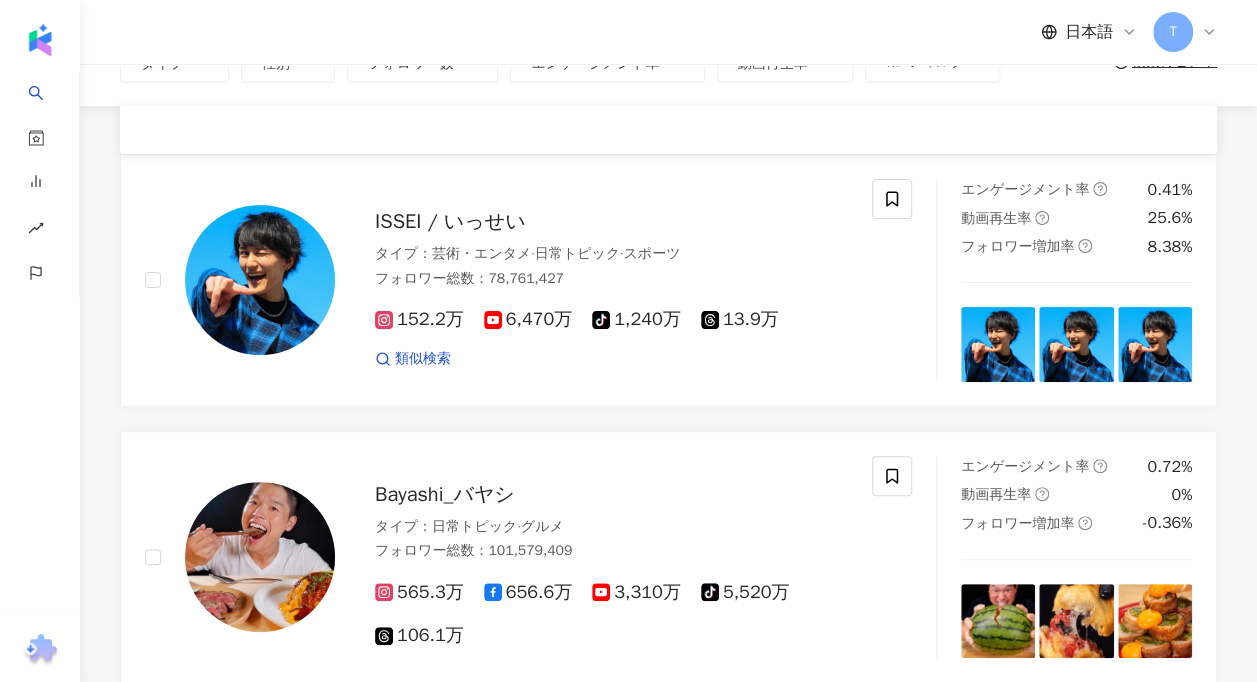 scroll, scrollTop: 0, scrollLeft: 0, axis: both 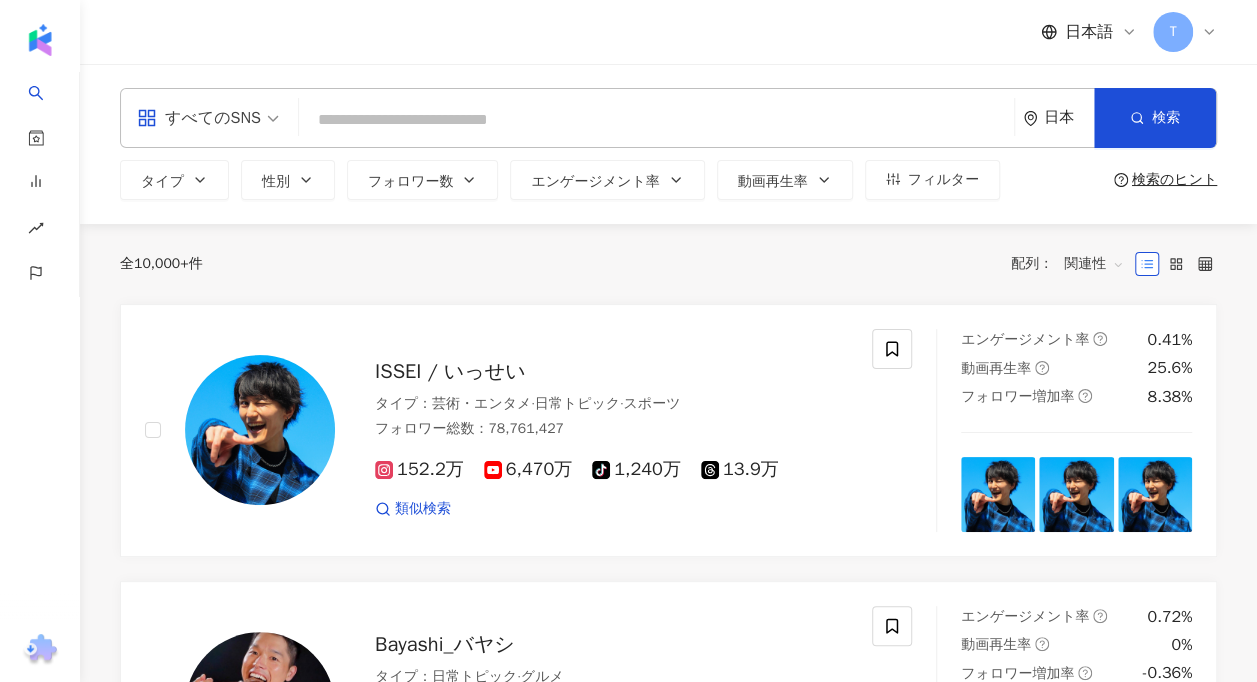click on "日本語 T" at bounding box center [668, 32] 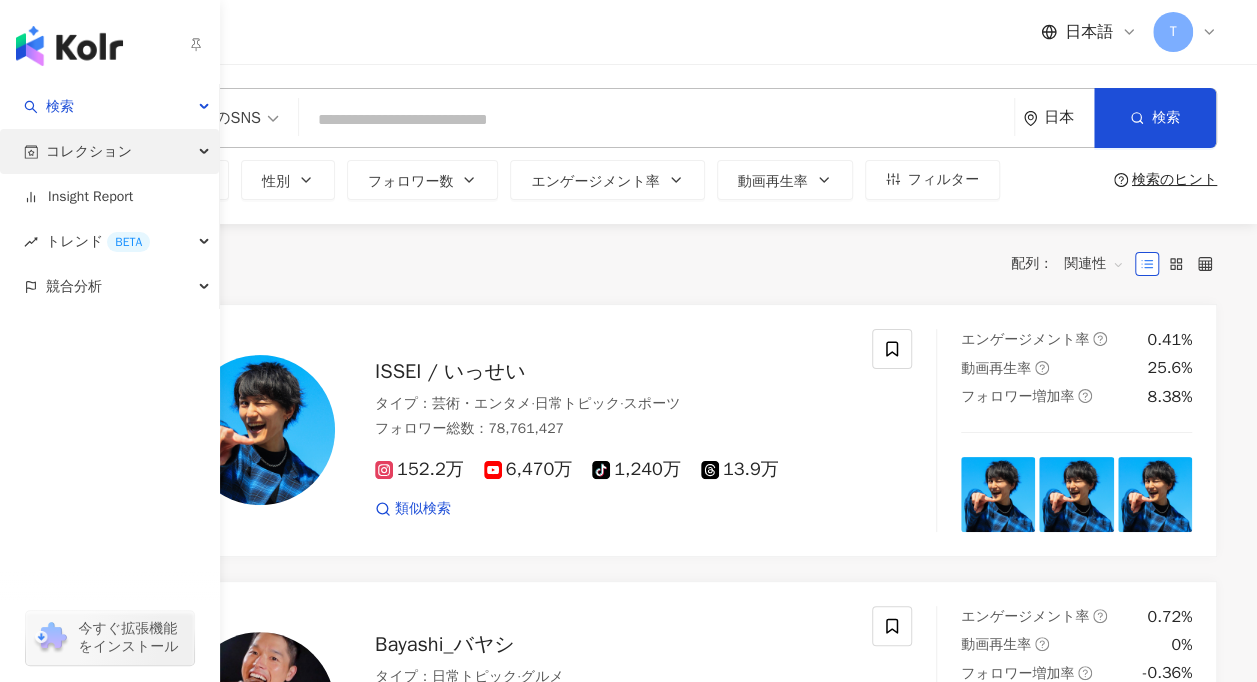 click on "コレクション" at bounding box center (89, 151) 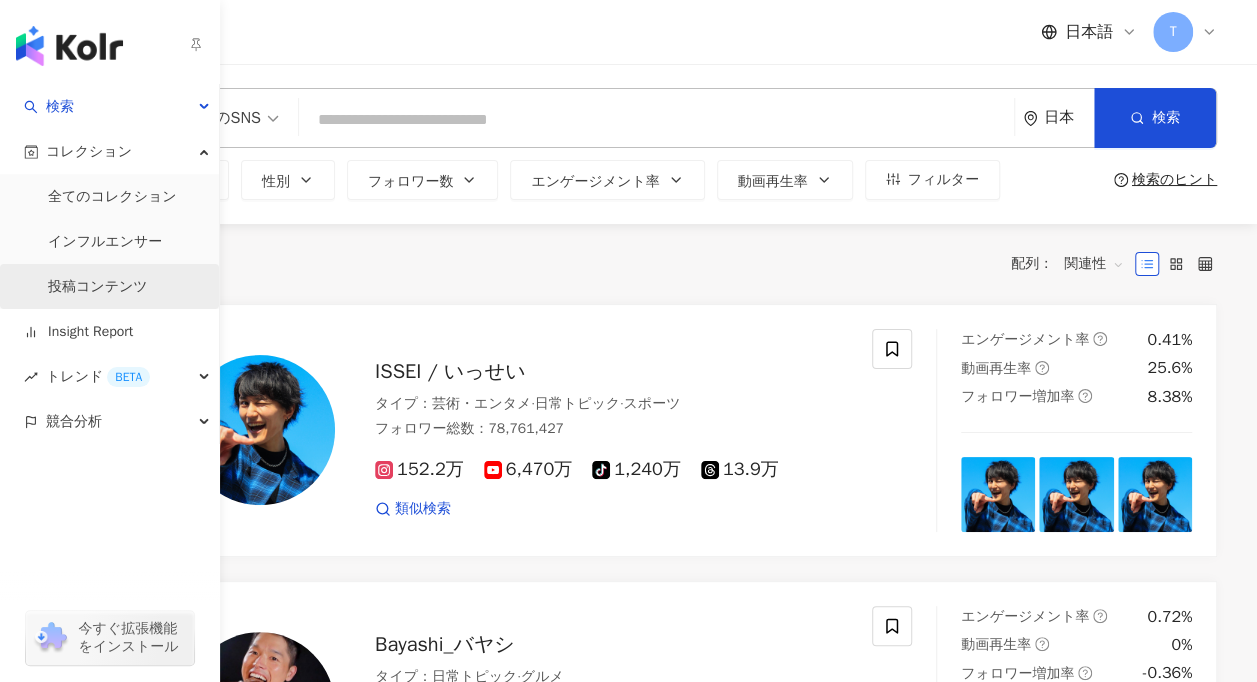 click on "投稿コンテンツ" at bounding box center [98, 287] 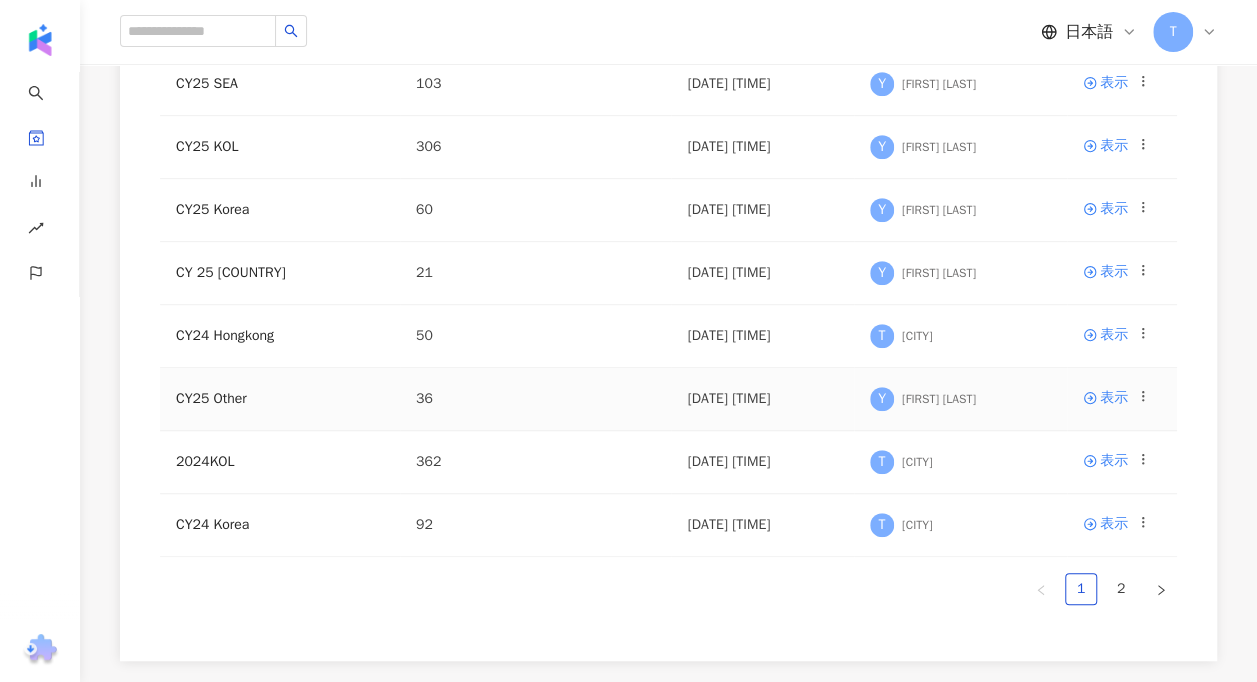 scroll, scrollTop: 600, scrollLeft: 0, axis: vertical 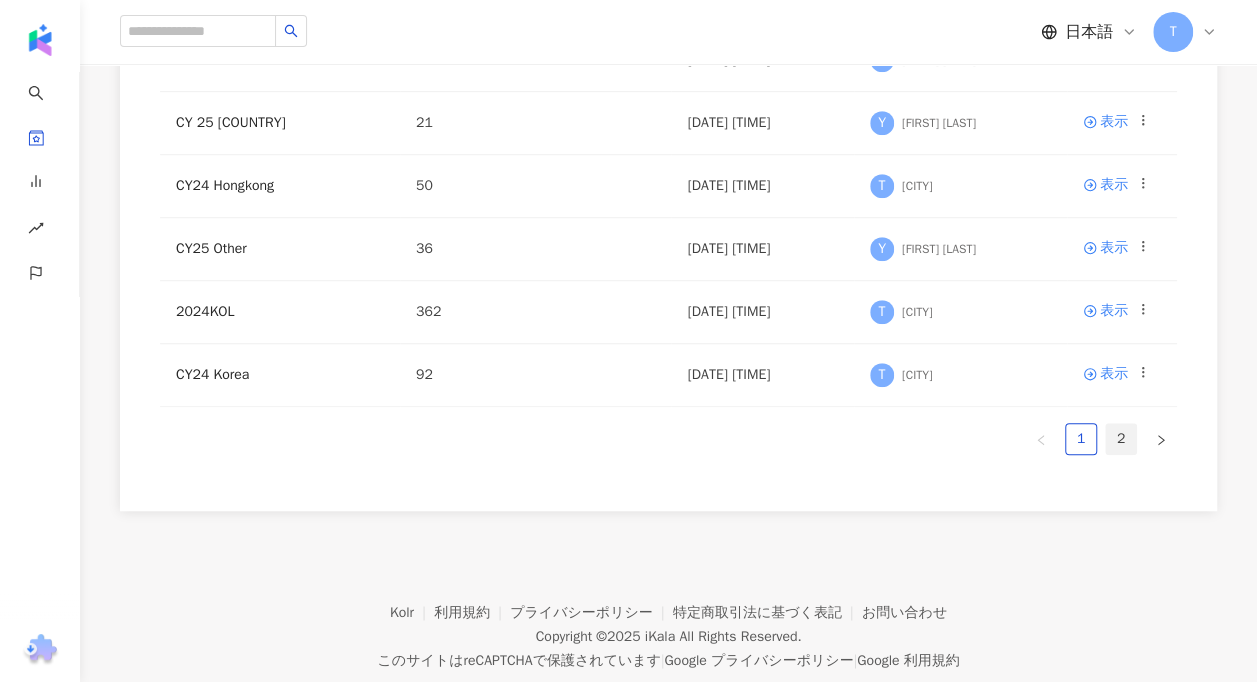 click on "2" at bounding box center [1121, 439] 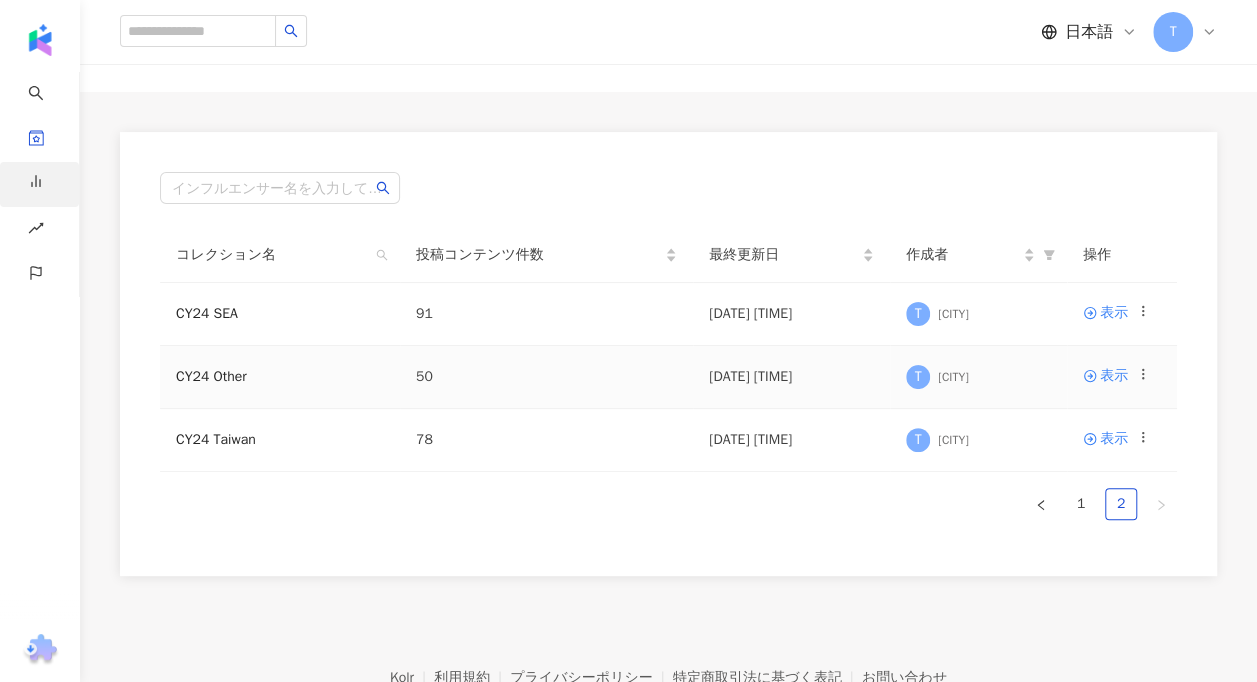 scroll, scrollTop: 0, scrollLeft: 0, axis: both 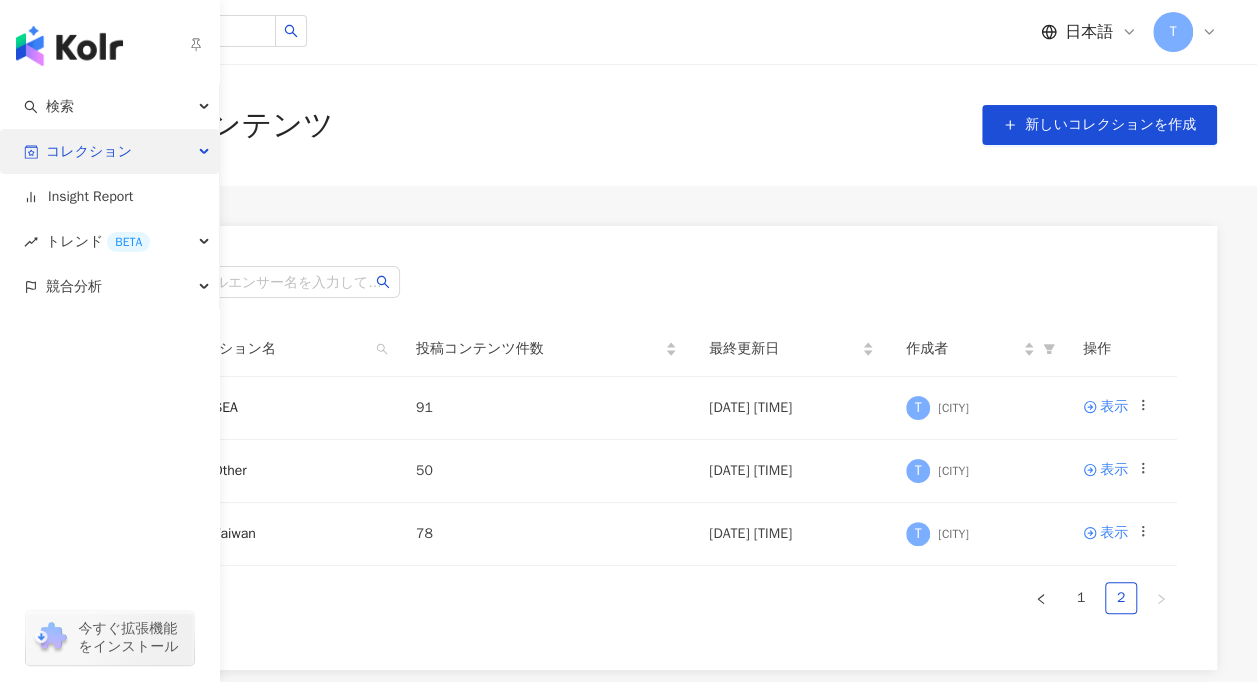 click on "コレクション" at bounding box center [89, 151] 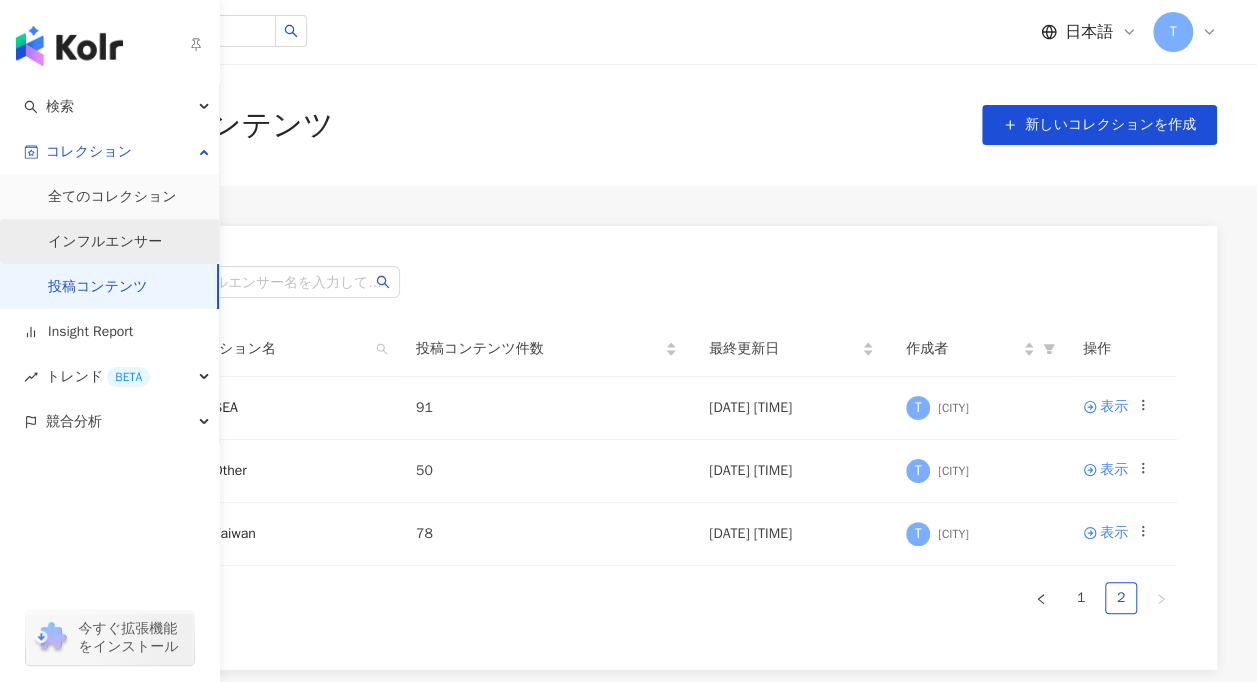 click on "インフルエンサー" at bounding box center (105, 242) 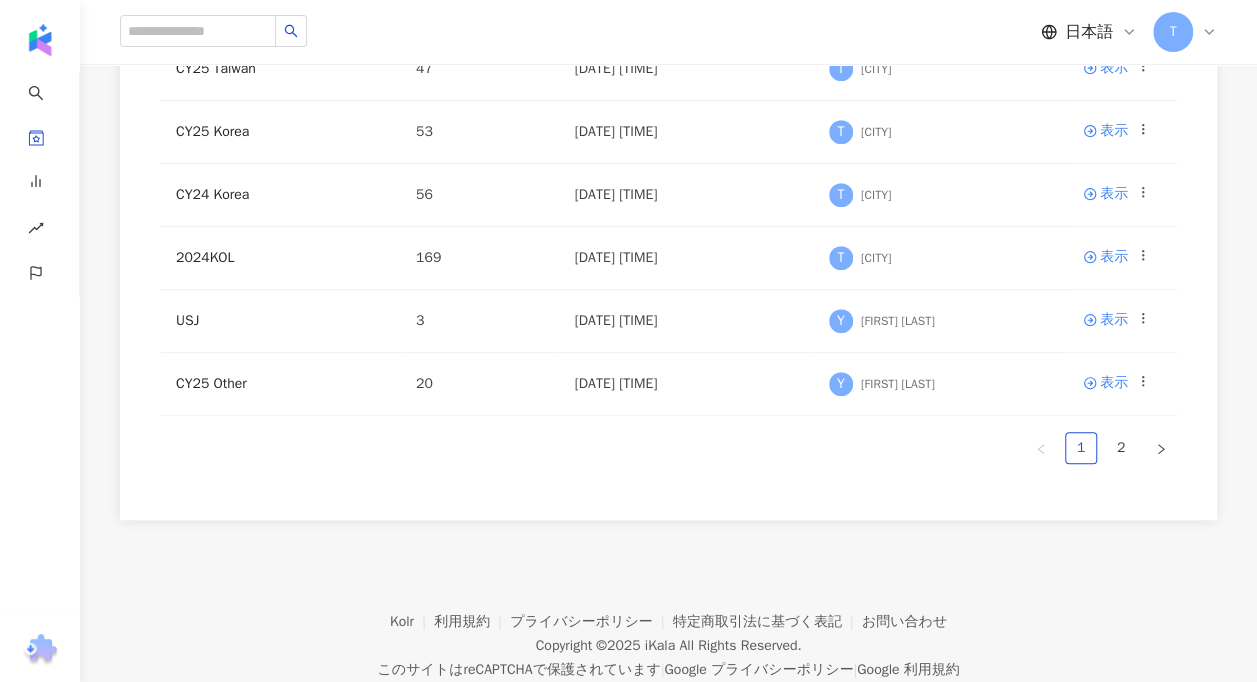 scroll, scrollTop: 669, scrollLeft: 0, axis: vertical 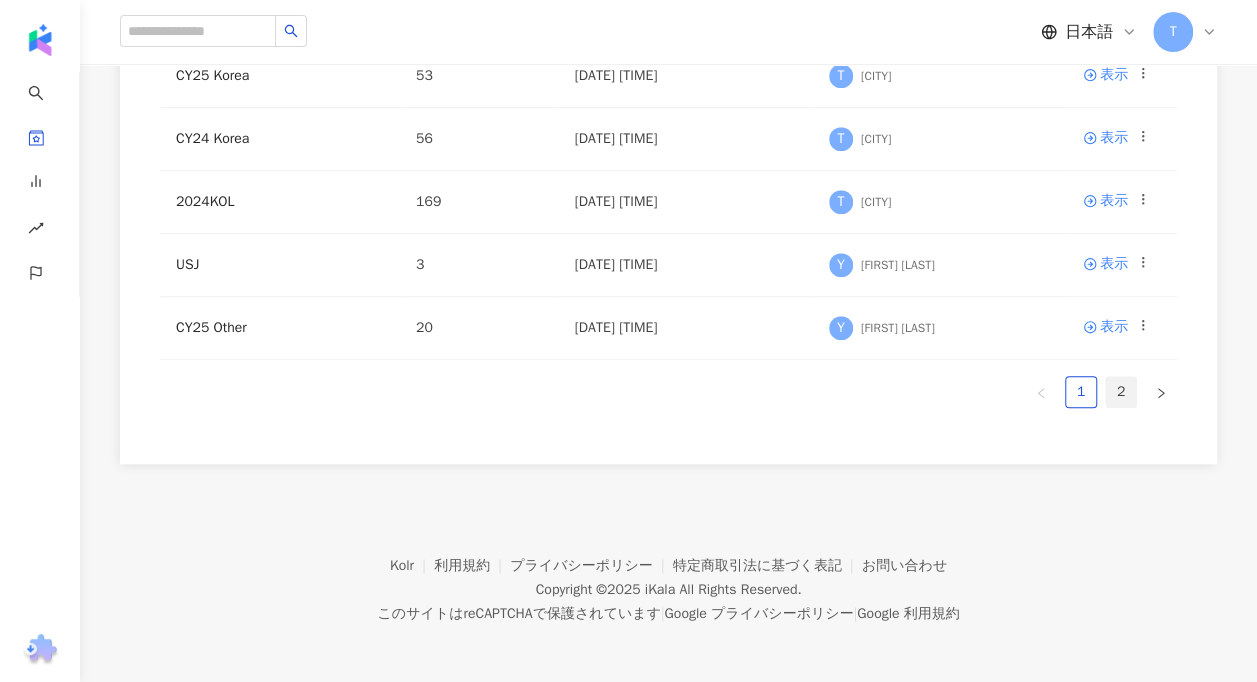 click on "2" at bounding box center (1121, 392) 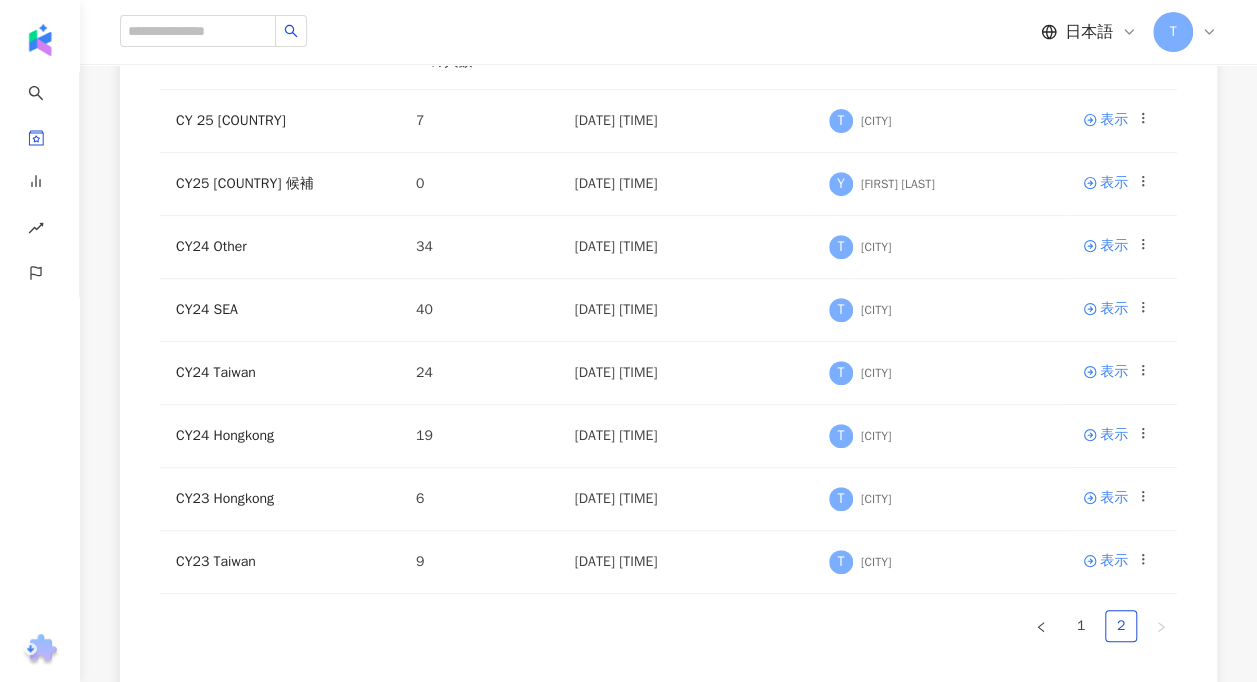 scroll, scrollTop: 144, scrollLeft: 0, axis: vertical 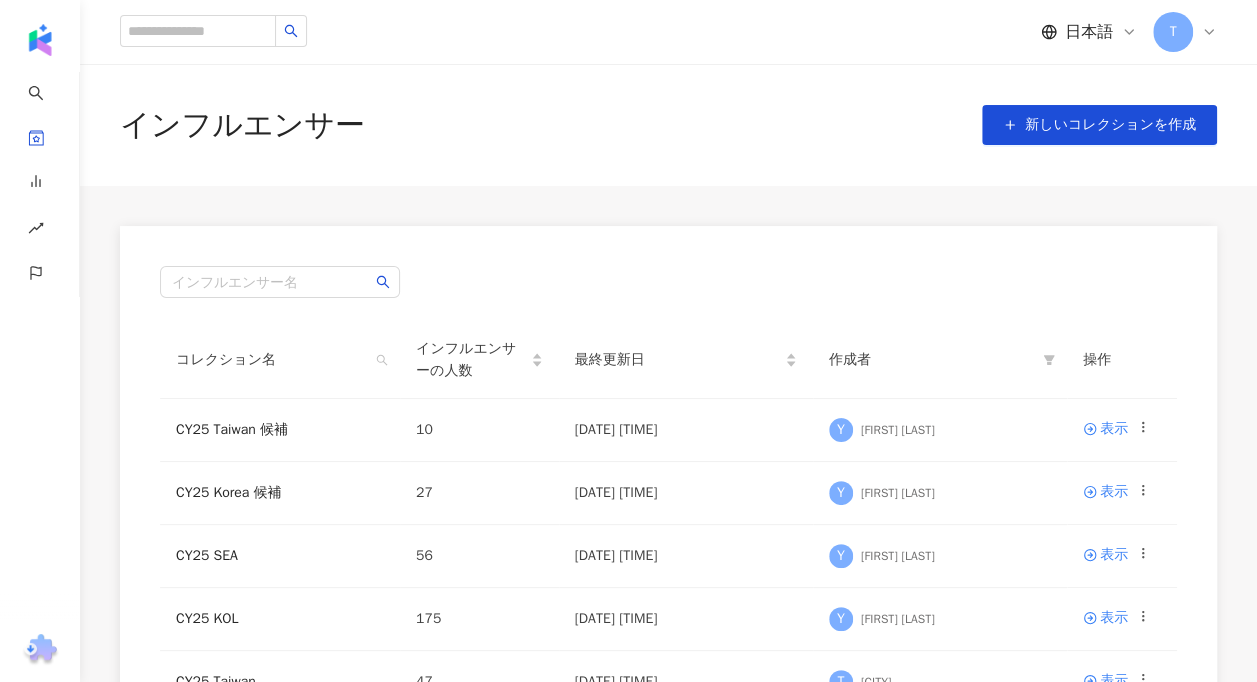 click on "インフルエンサー 新しいコレクションを作成" at bounding box center (668, 125) 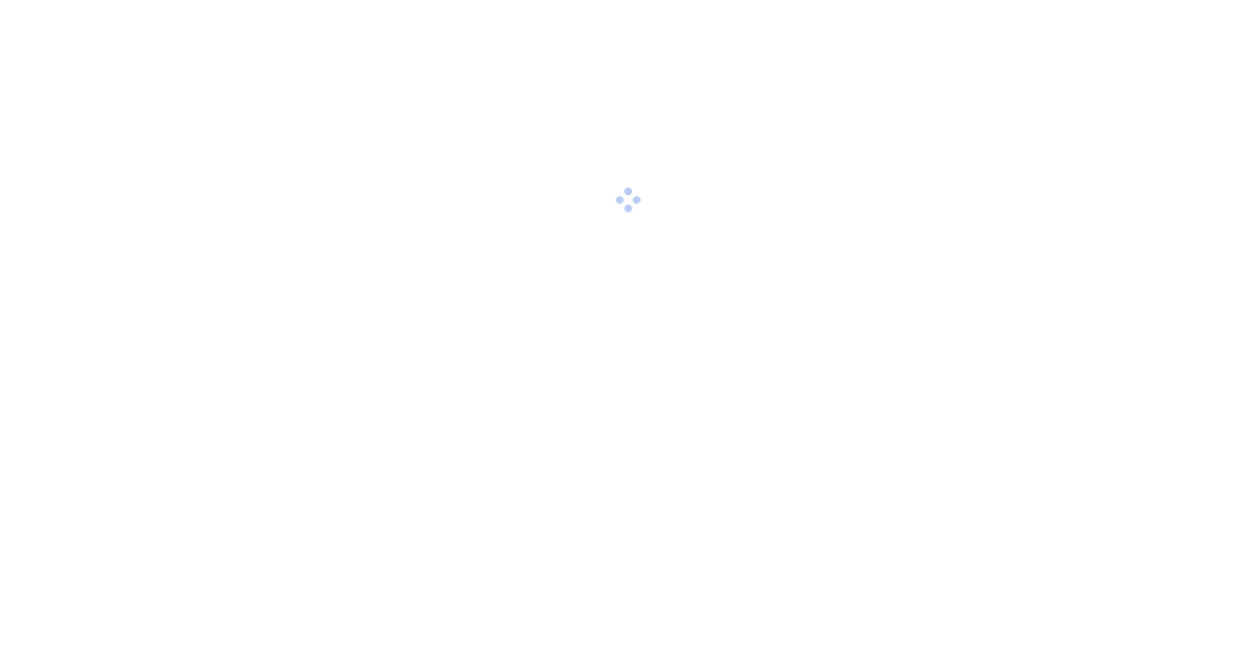 scroll, scrollTop: 0, scrollLeft: 0, axis: both 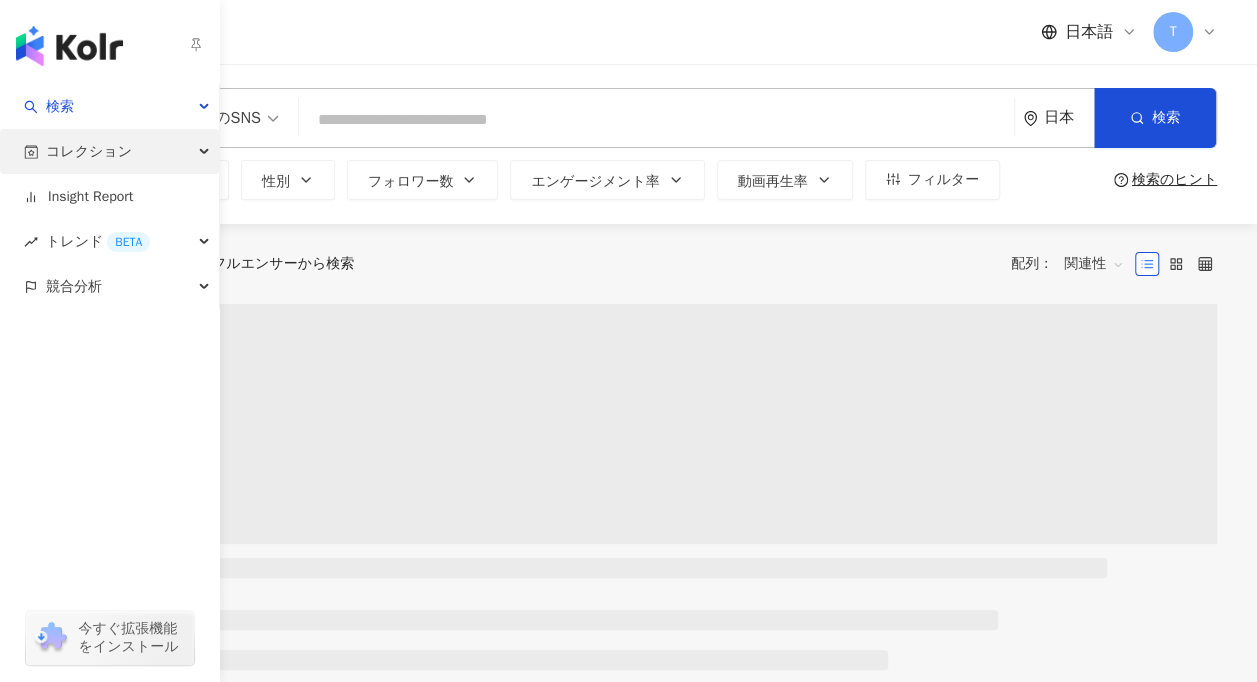 click on "コレクション" at bounding box center (109, 151) 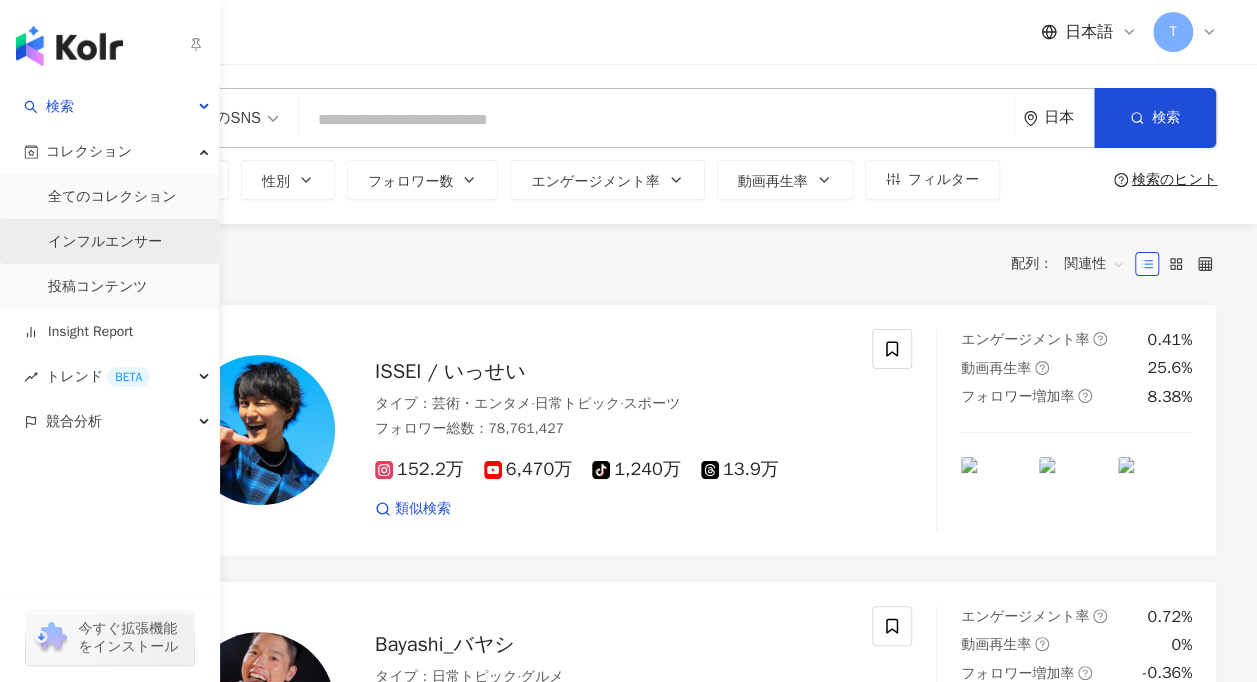 click on "インフルエンサー" at bounding box center [105, 242] 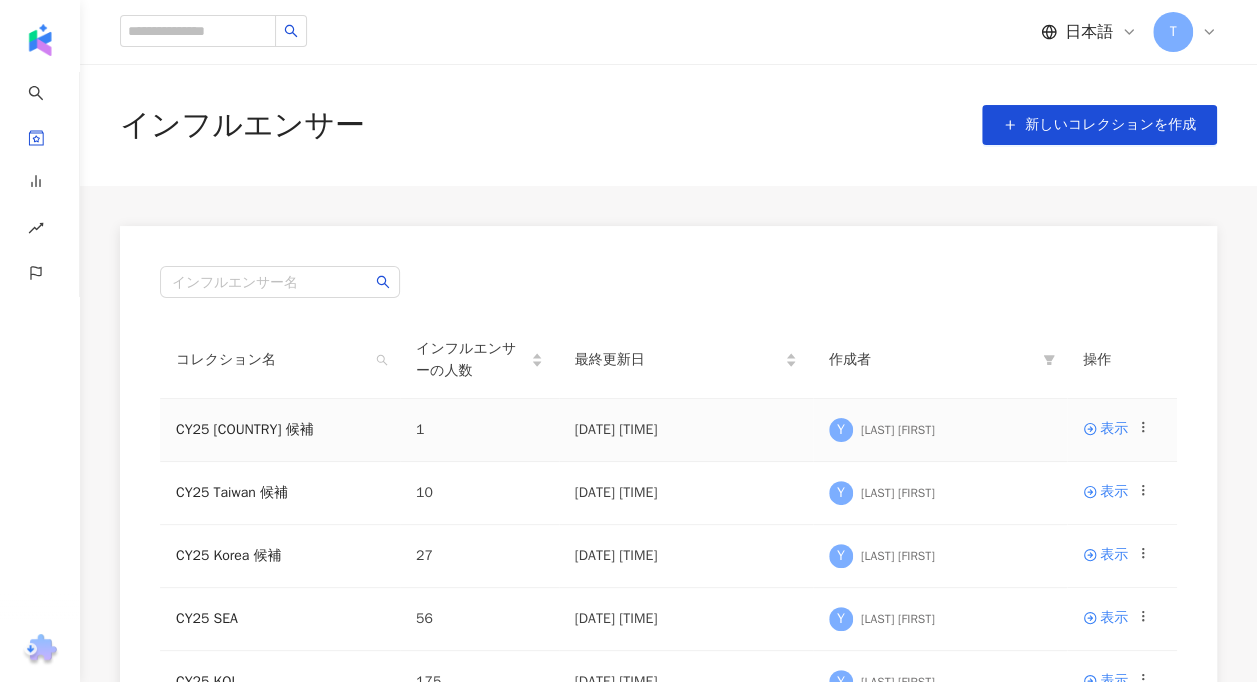 click on "CY25 [COUNTRY] 候補" at bounding box center [280, 430] 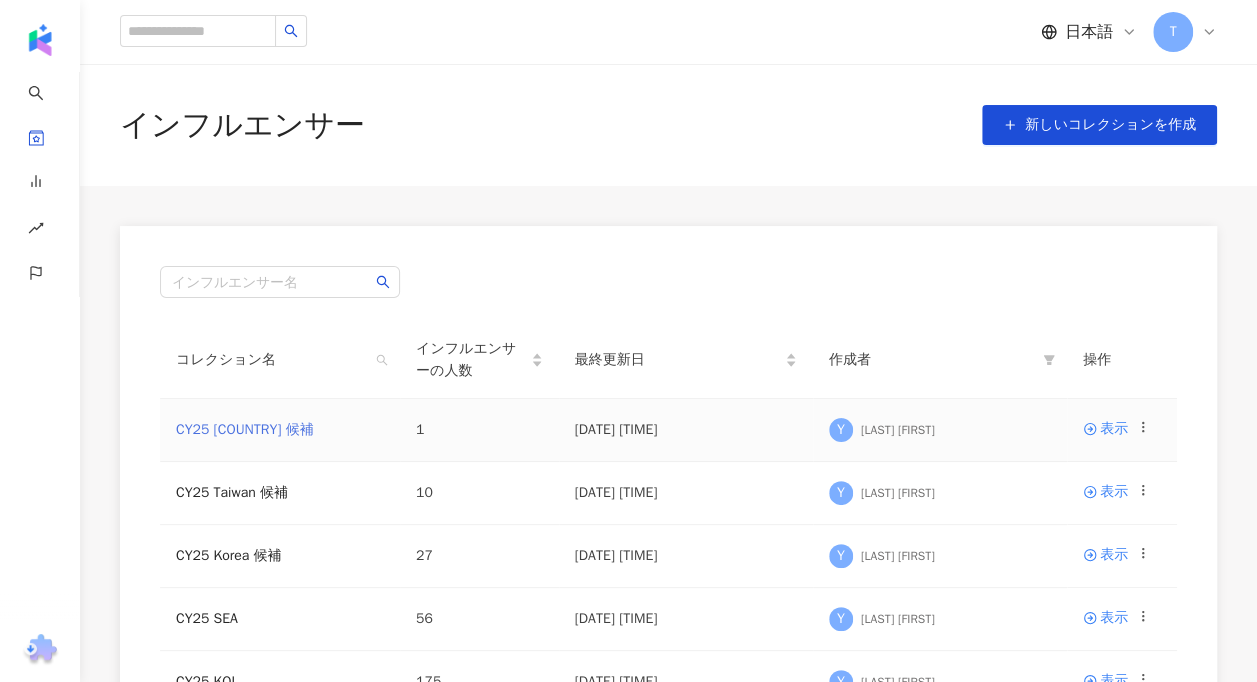click on "CY25 [COUNTRY] 候補" at bounding box center (245, 429) 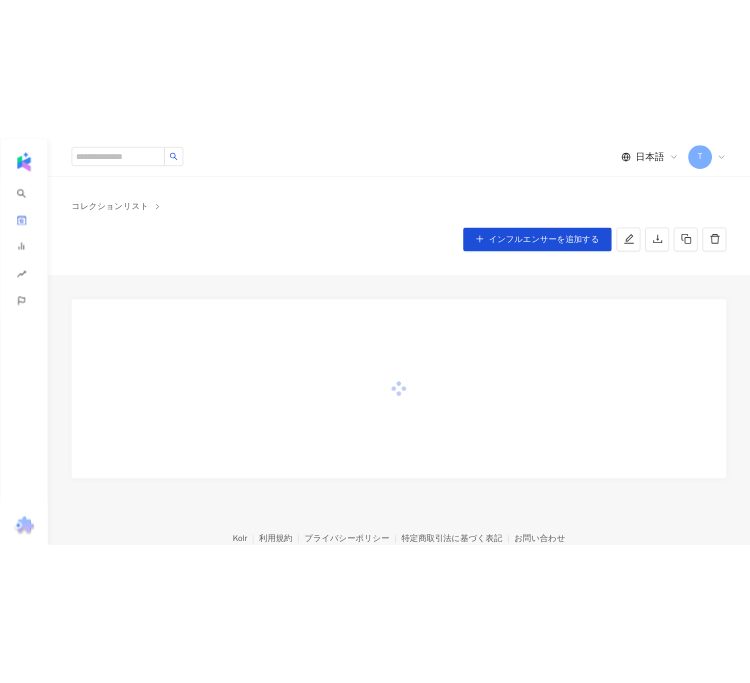 scroll, scrollTop: 0, scrollLeft: 0, axis: both 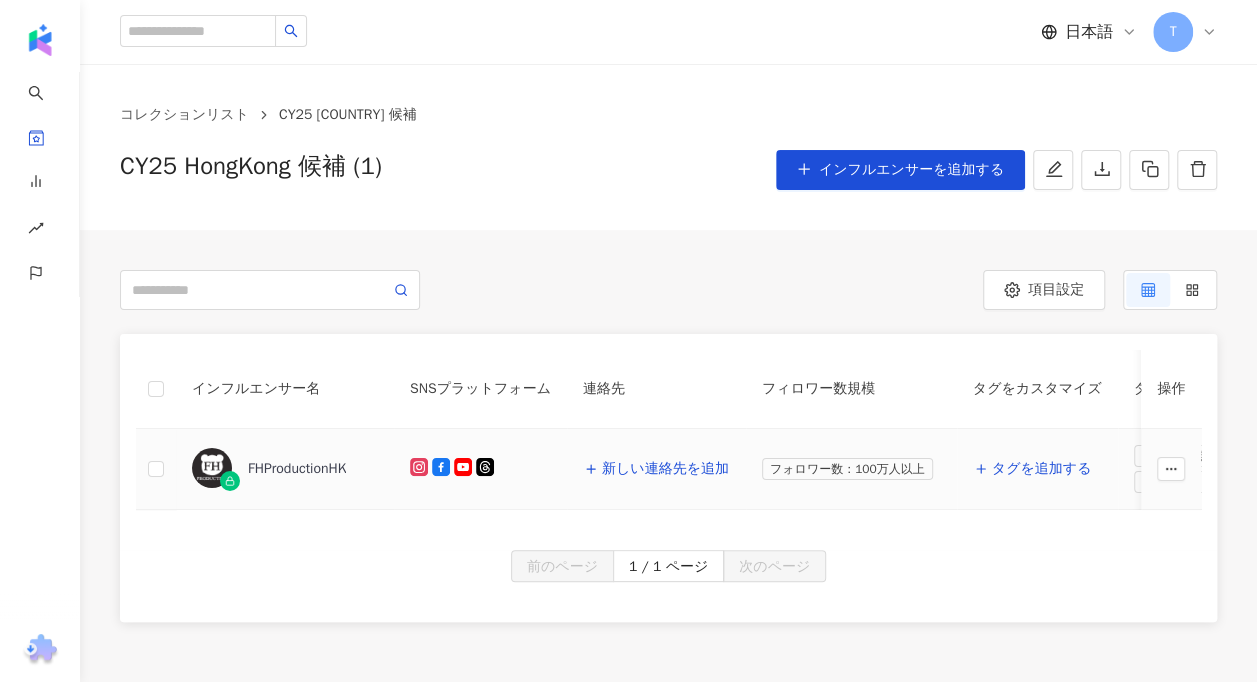 click on "FHProductionHK" at bounding box center [297, 469] 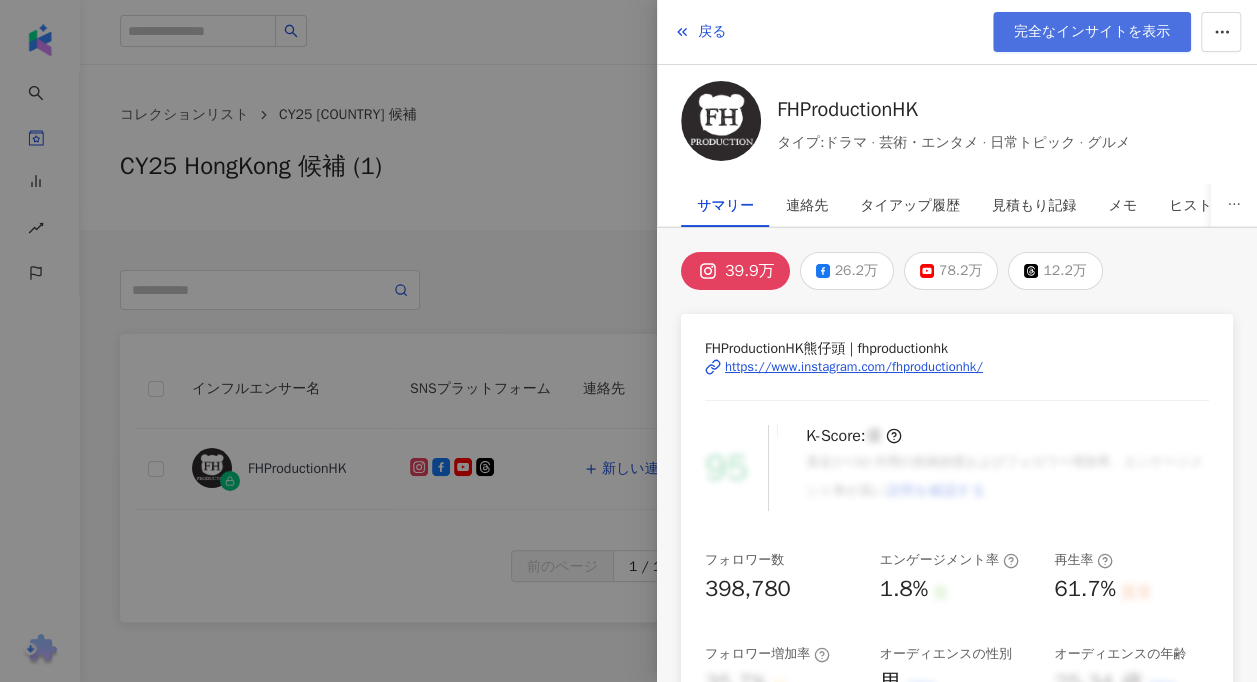click on "完全なインサイトを表示" at bounding box center (1092, 32) 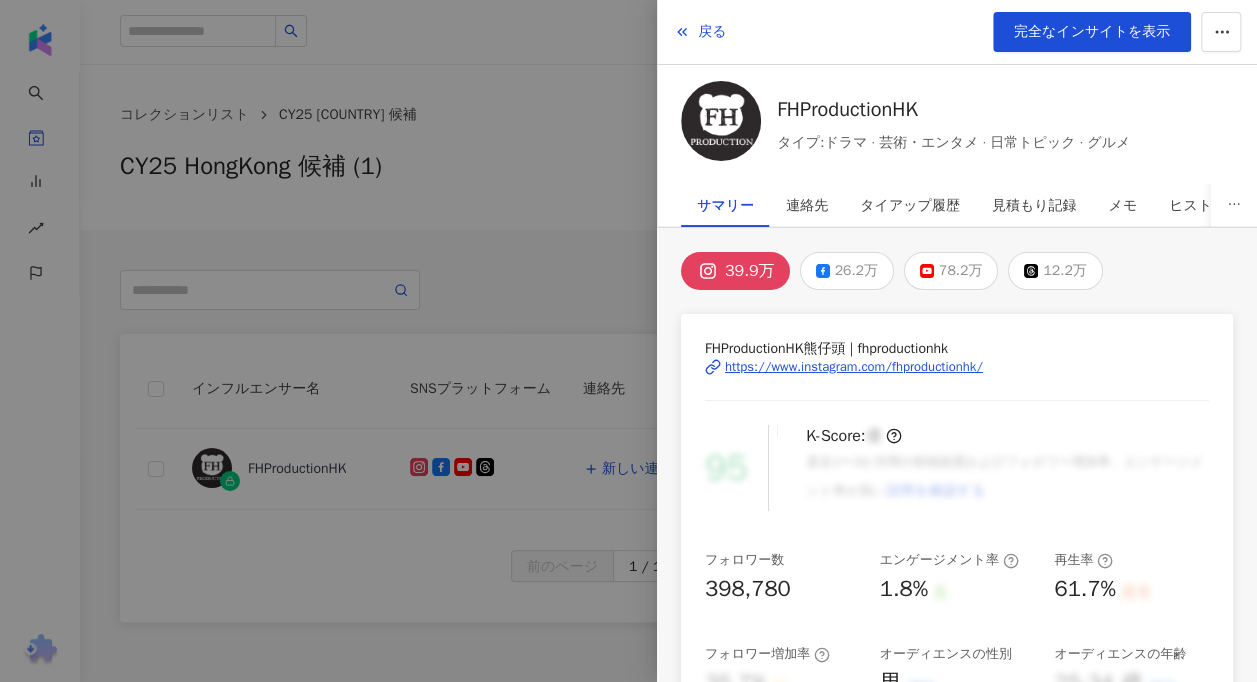click at bounding box center [628, 341] 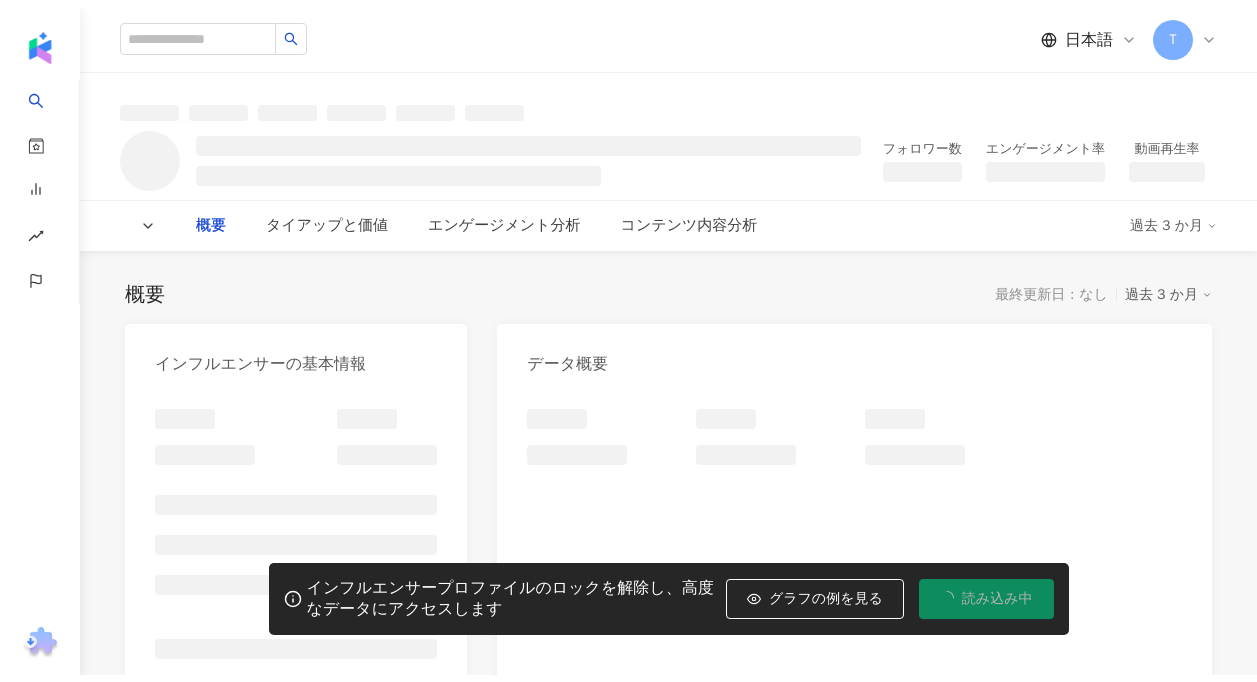 scroll, scrollTop: 0, scrollLeft: 0, axis: both 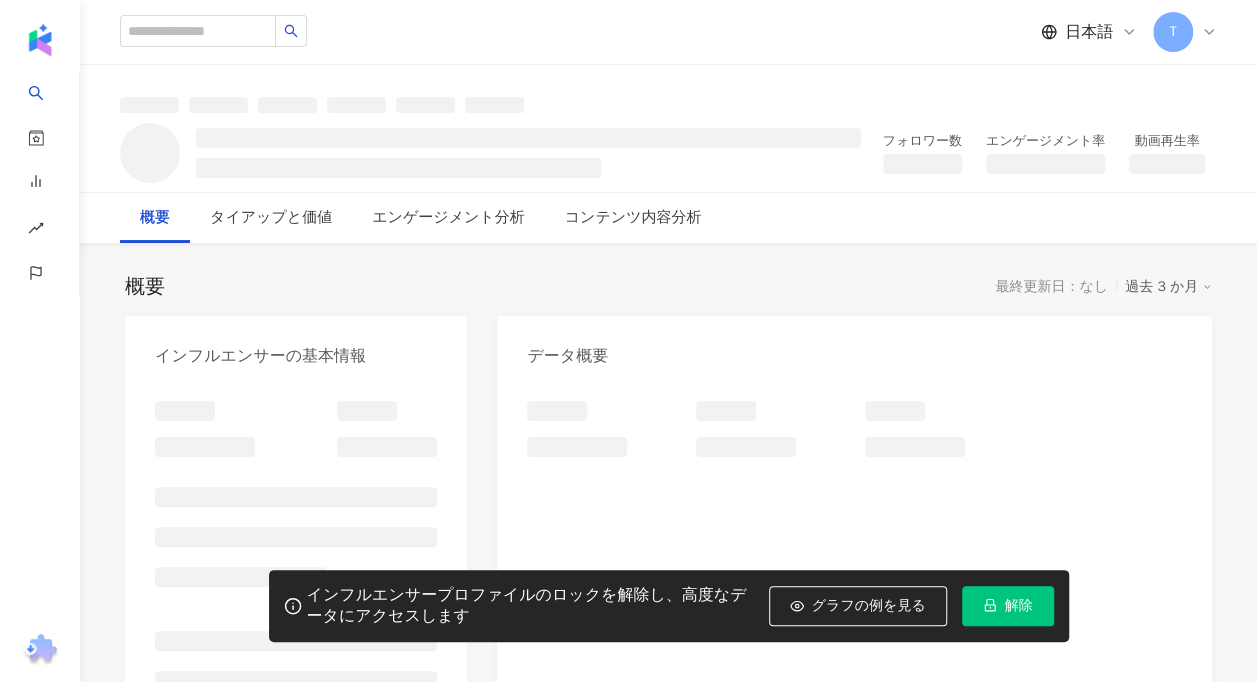 click on "解除" at bounding box center (1019, 606) 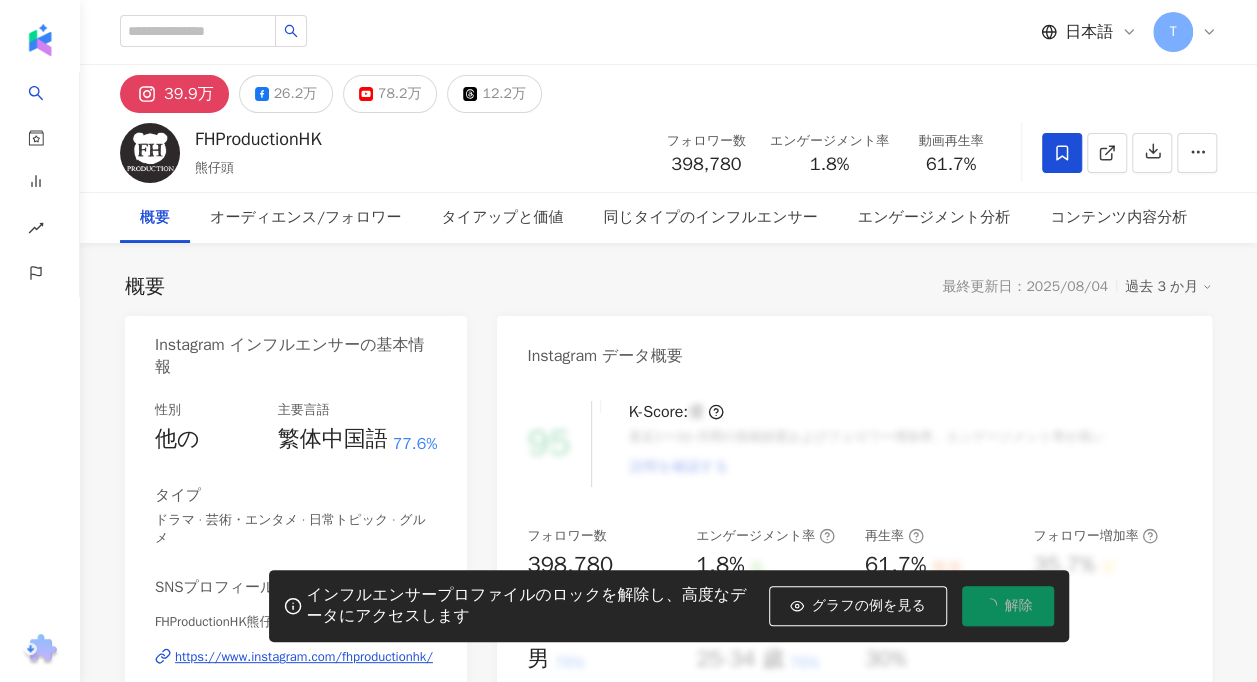 click on "概要 最終更新日：[DATE] 過去 3 か月" at bounding box center (668, 287) 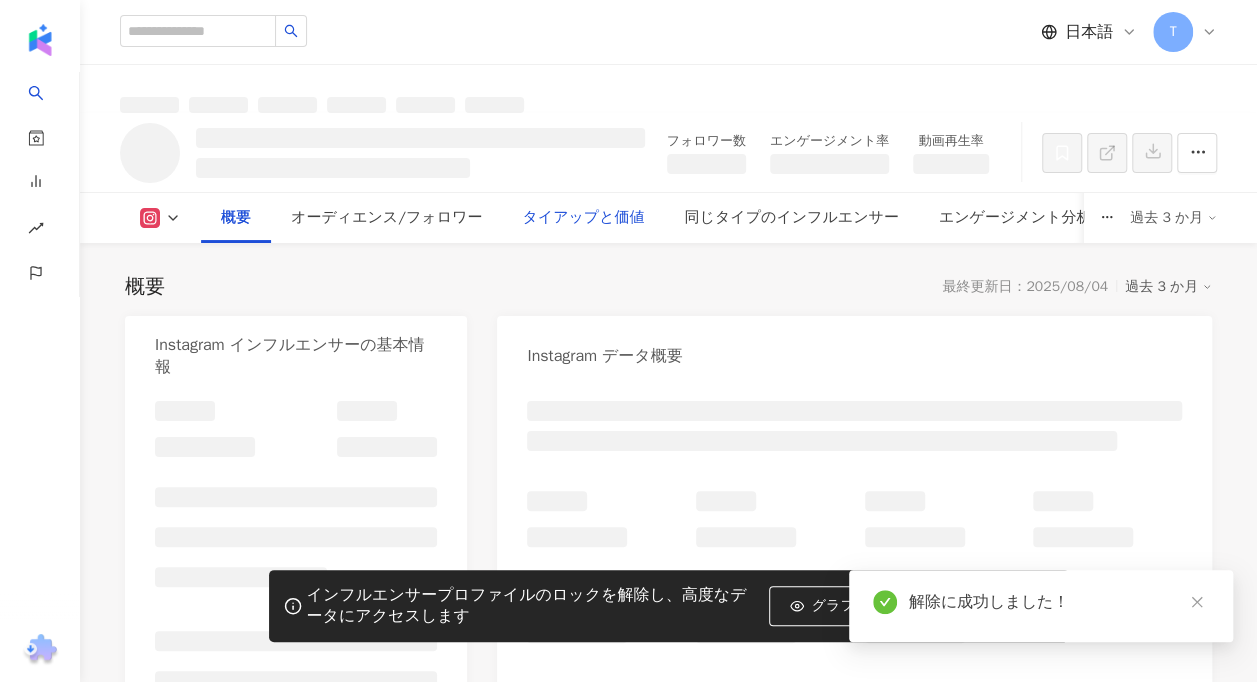 scroll, scrollTop: 300, scrollLeft: 0, axis: vertical 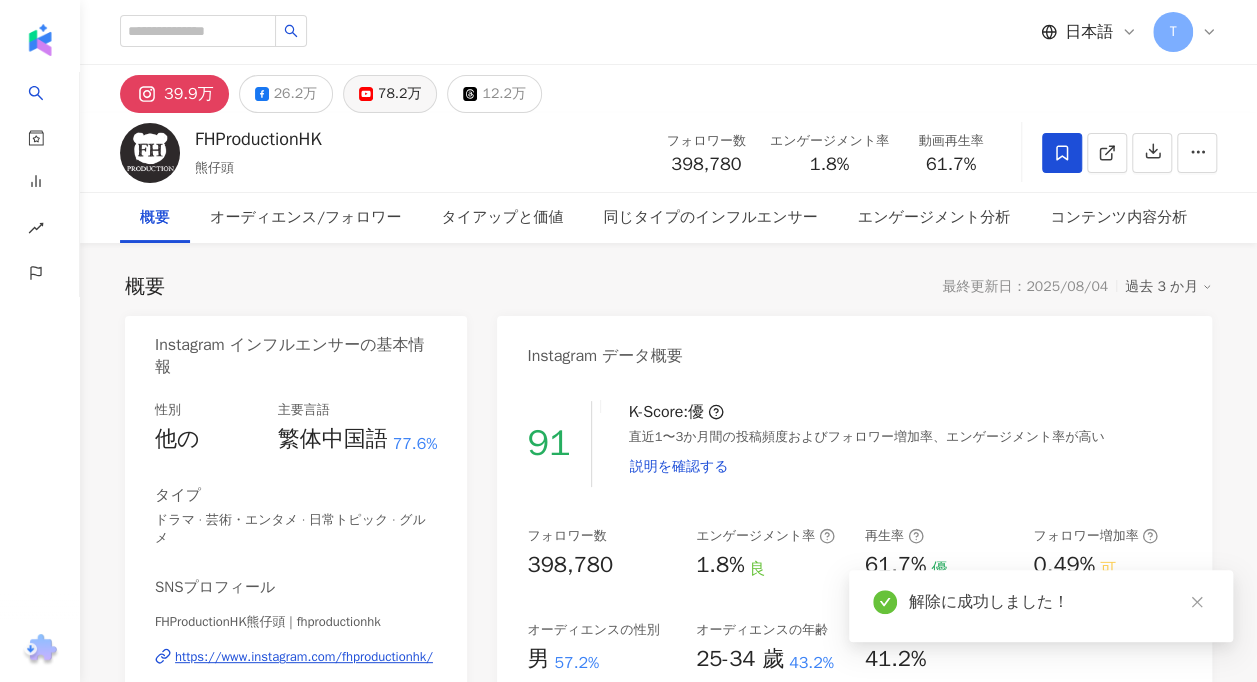 click on "78.2万" at bounding box center [399, 94] 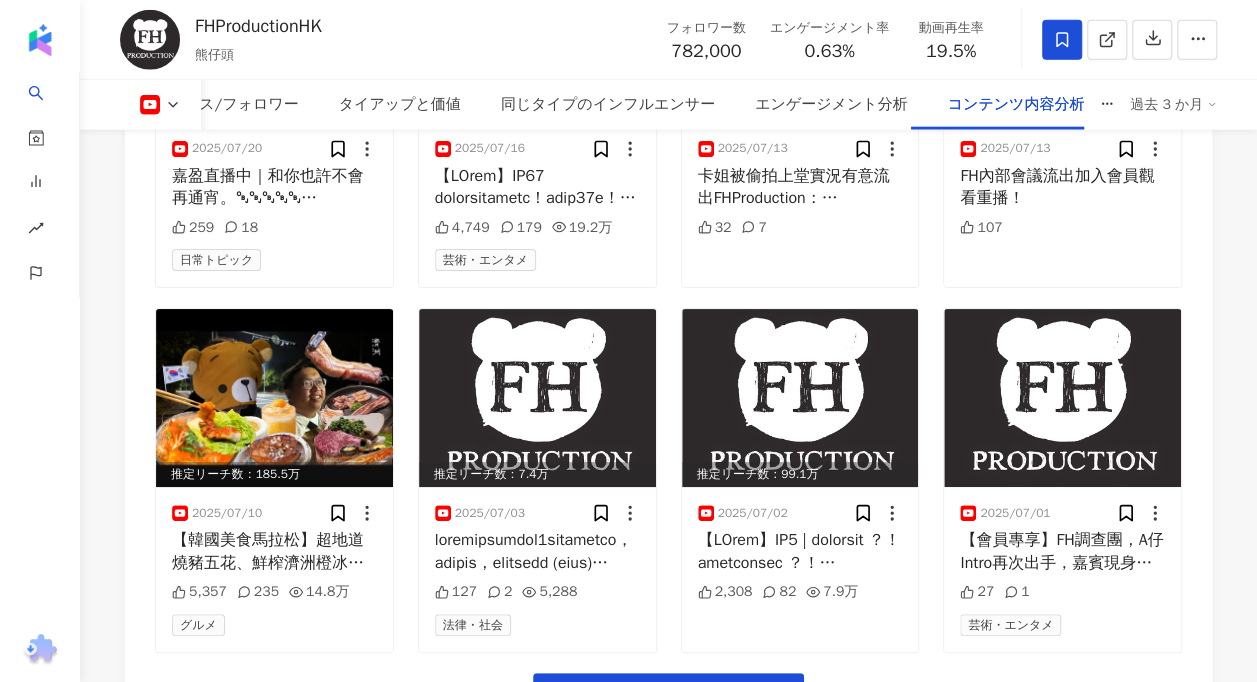 scroll, scrollTop: 6300, scrollLeft: 0, axis: vertical 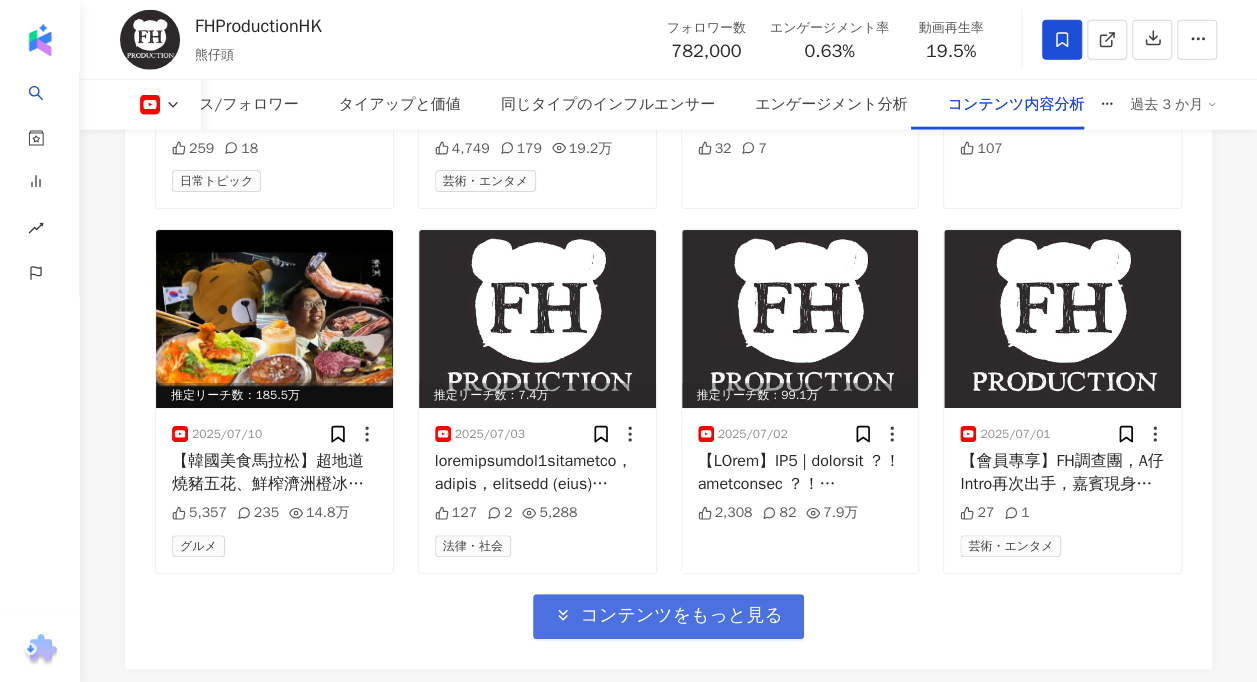 click on "コンテンツをもっと見る" at bounding box center [681, 616] 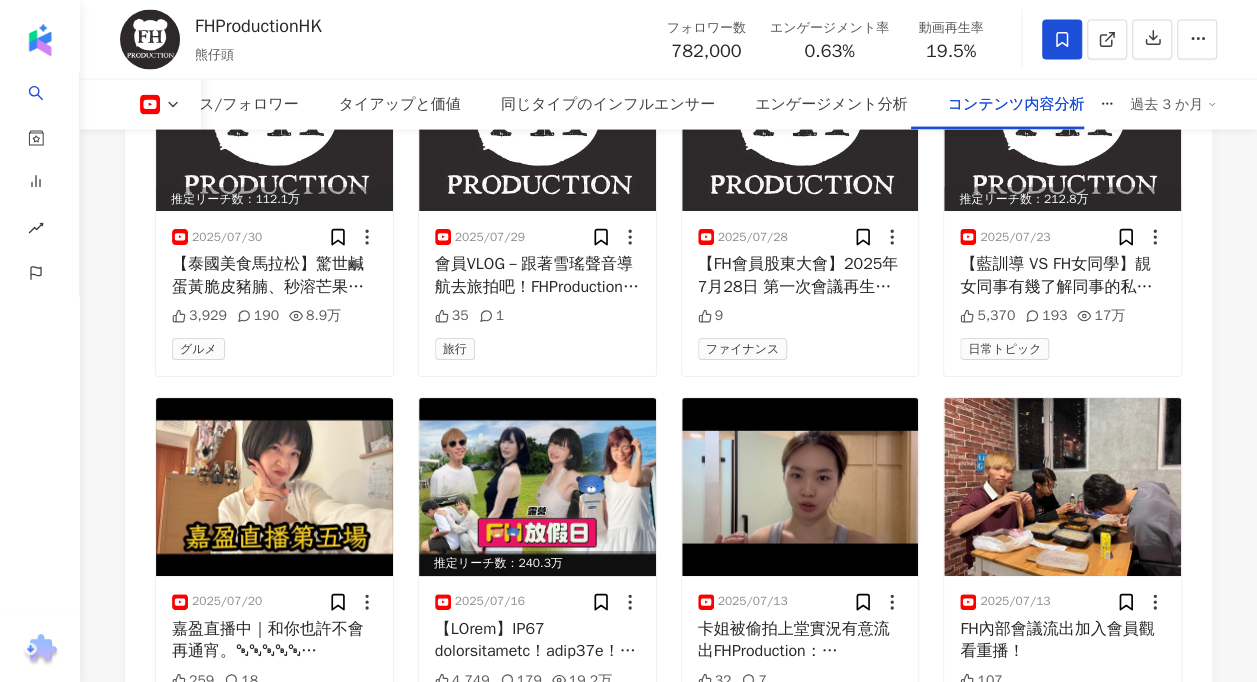 scroll, scrollTop: 5800, scrollLeft: 0, axis: vertical 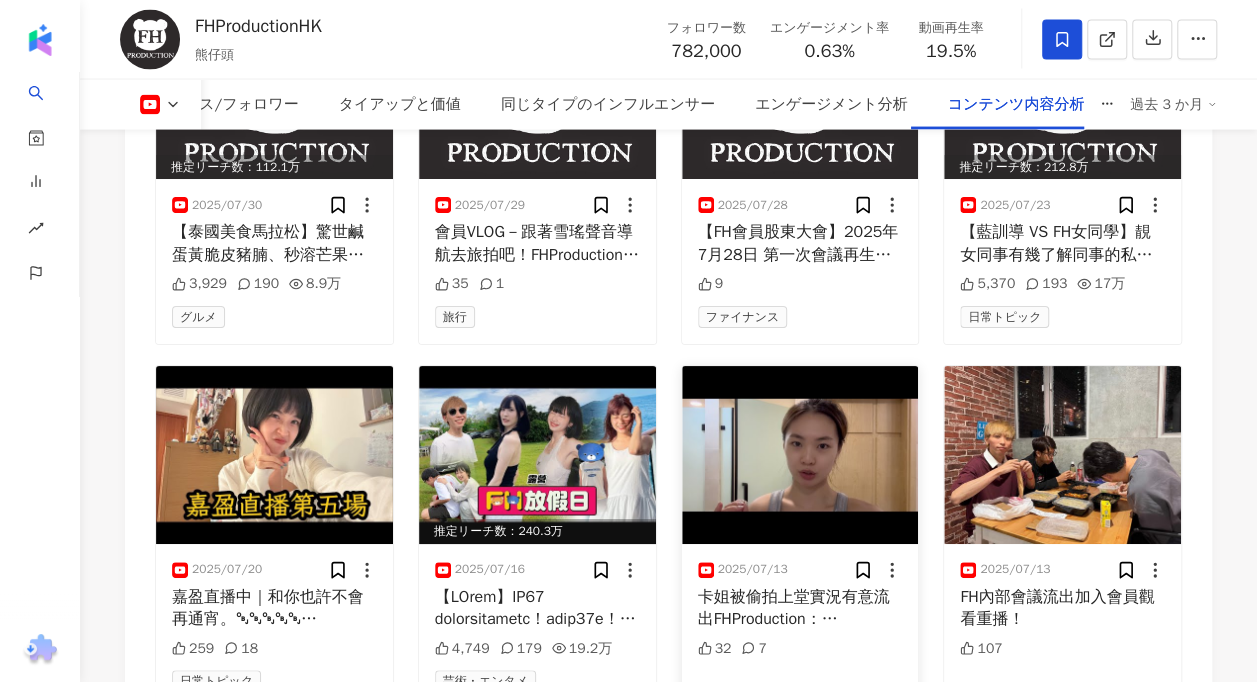 click at bounding box center [800, 455] 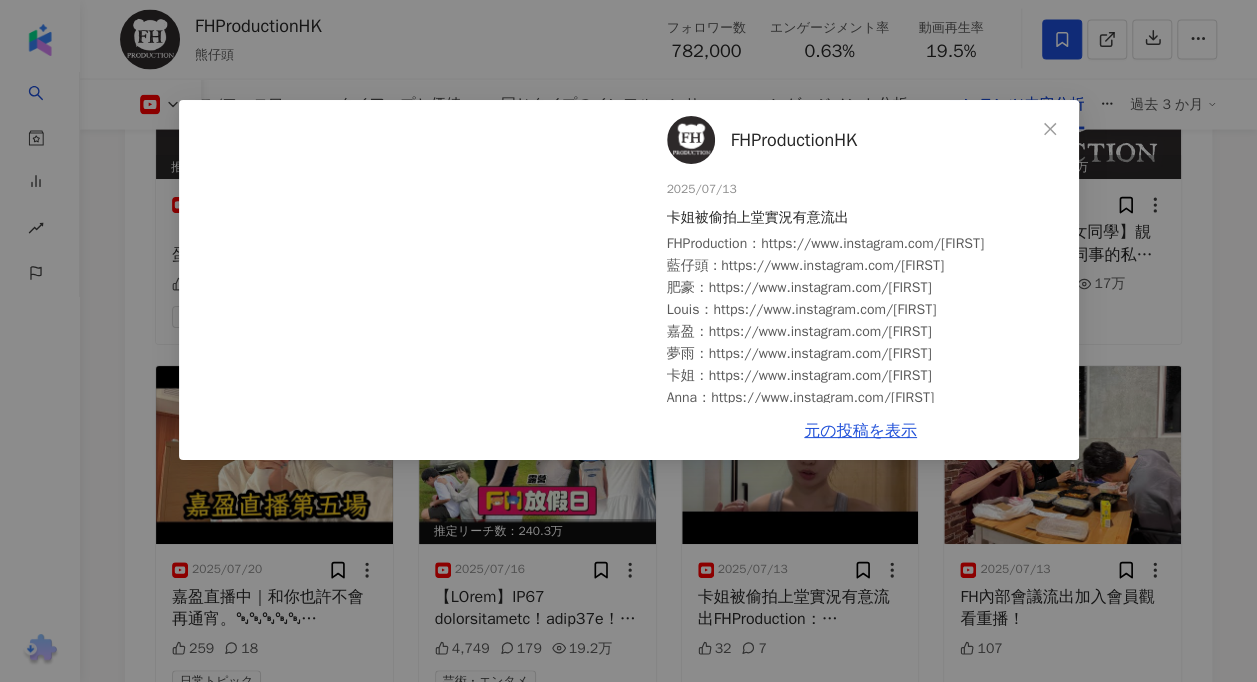 scroll, scrollTop: 5203, scrollLeft: 0, axis: vertical 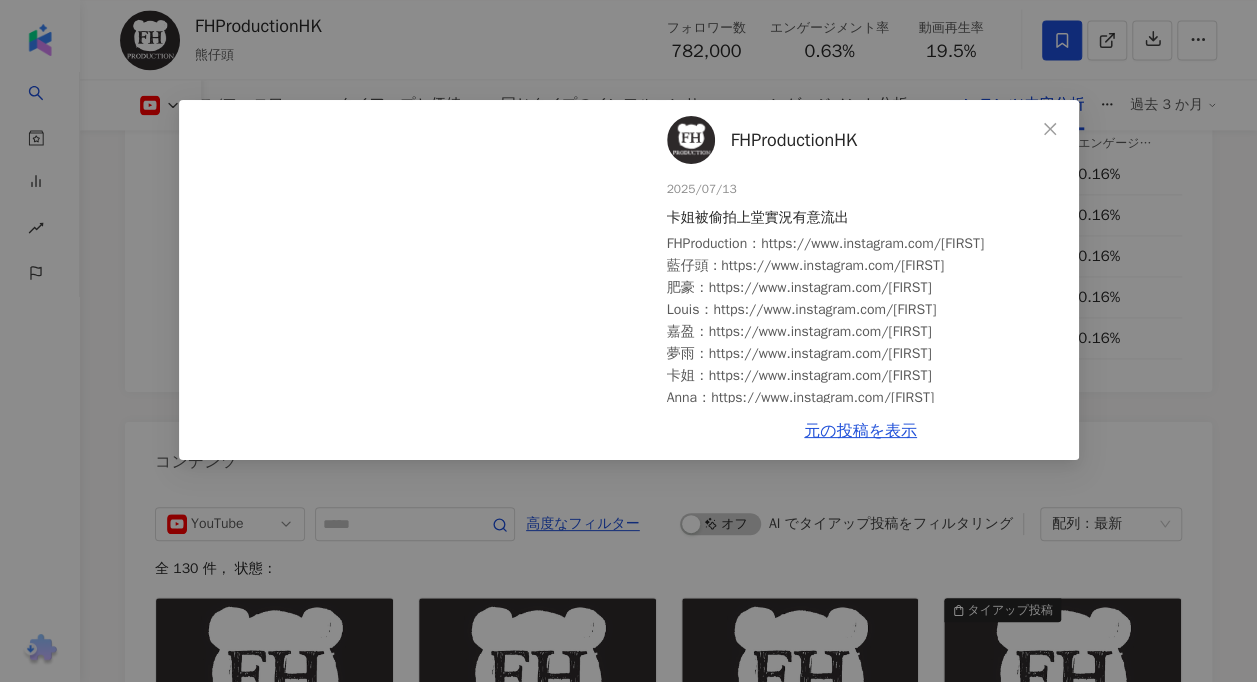click on "FHProductionHK 2025/07/13 卡姐被偷拍上堂實況有意流出 FHProduction：https://www.instagram.com/[FIRST]
藍仔頭 : https://www.instagram.com/[FIRST]
肥豪：https://www.instagram.com/[FIRST]
Louis：https://www.instagram.com/[FIRST]
嘉盈：https://www.instagram.com/[FIRST]
夢雨：https://www.instagram.com/[FIRST]
卡姐：https://www.instagram.com/[FIRST]
Anna：https://www.instagram.com/[FIRST]
Sona: https://www.instagram.com/[FIRST]
雪瑤：https://www.instagram.com/[FIRST]
阿ME: https://www.instagram.com/[FIRST] 32 7 元の投稿を表示" at bounding box center (628, 341) 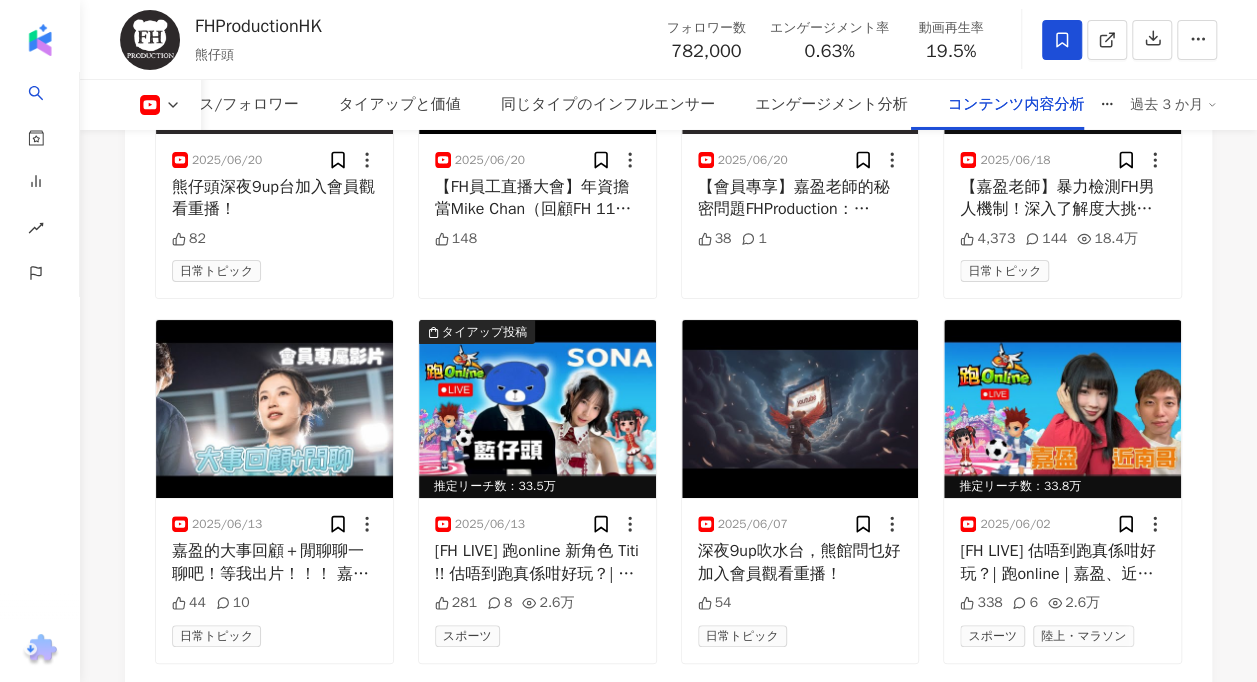 scroll, scrollTop: 7603, scrollLeft: 0, axis: vertical 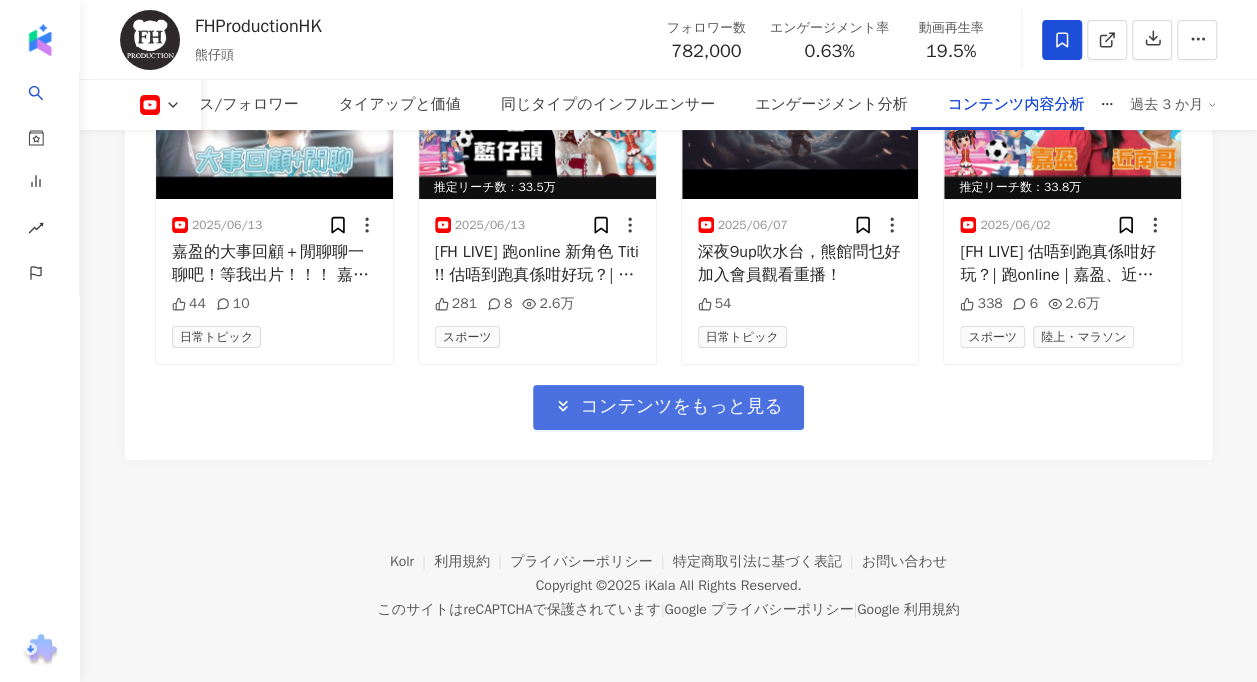 click on "コンテンツをもっと見る" at bounding box center (668, 407) 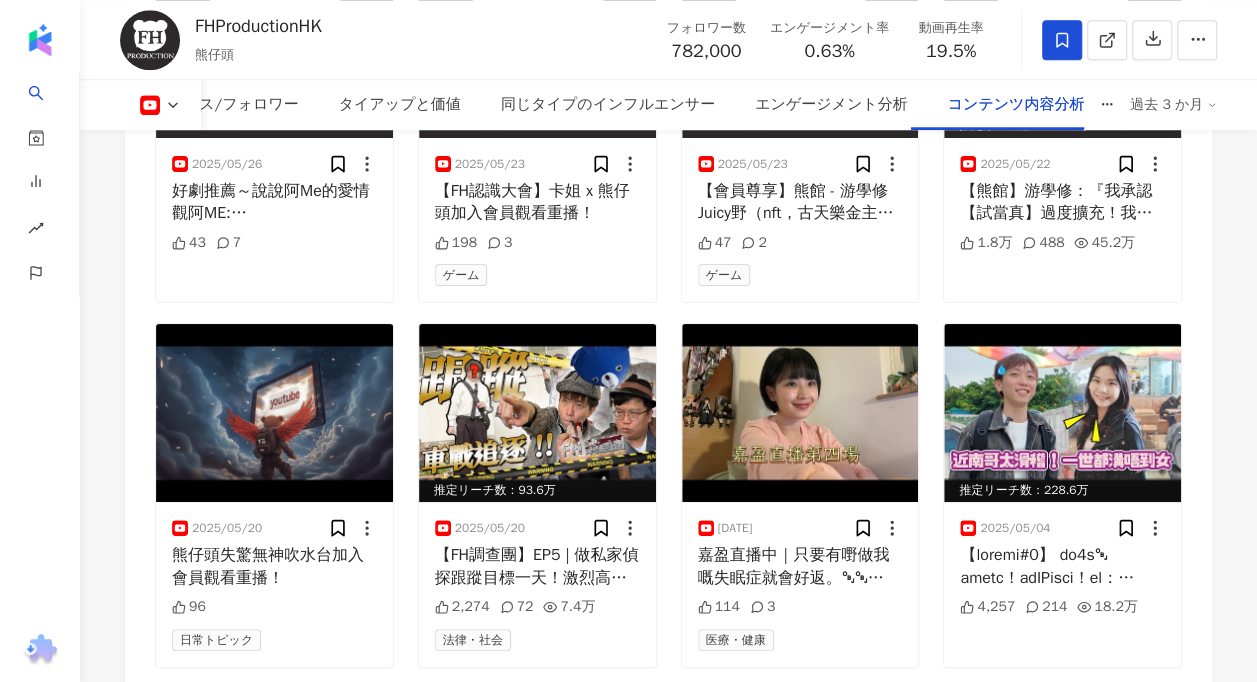 scroll, scrollTop: 8503, scrollLeft: 0, axis: vertical 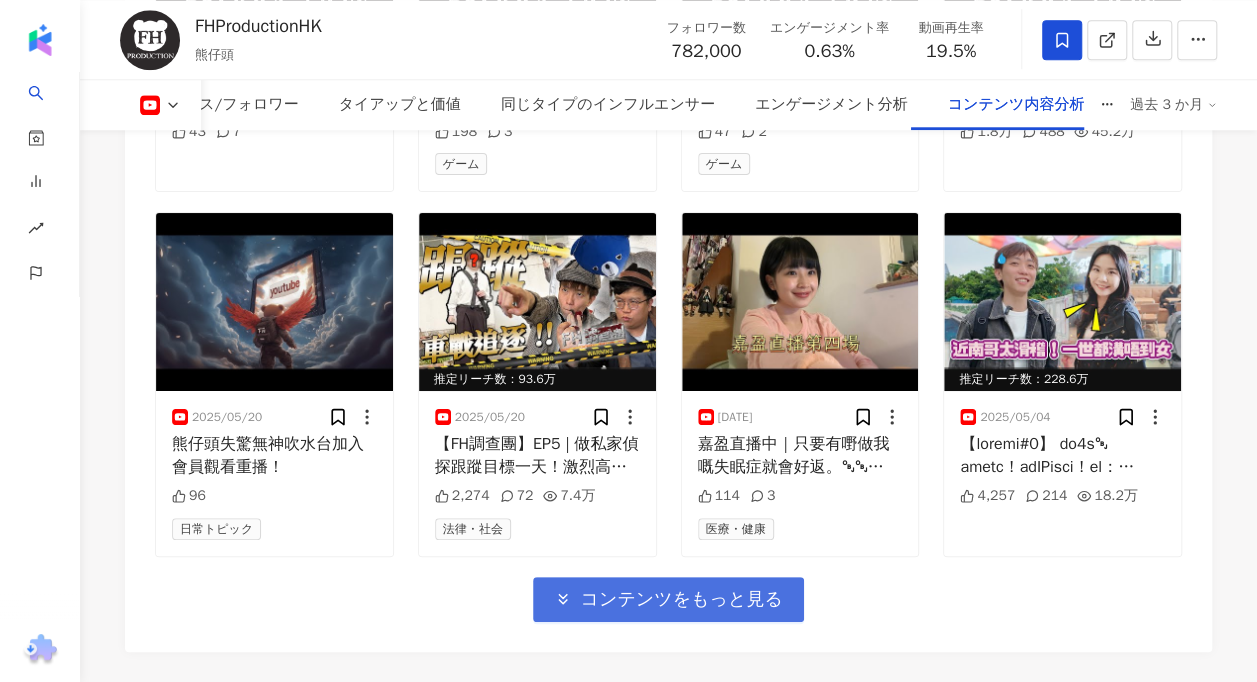 click on "コンテンツをもっと見る" at bounding box center [681, 600] 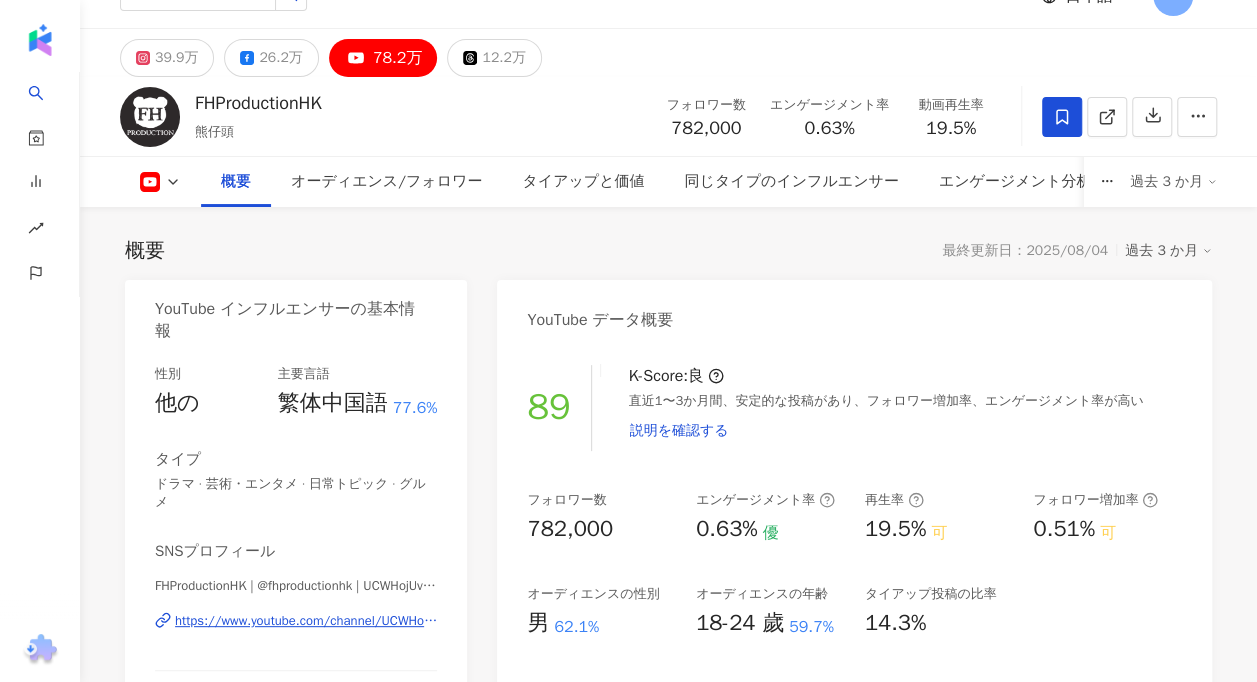 scroll, scrollTop: 0, scrollLeft: 0, axis: both 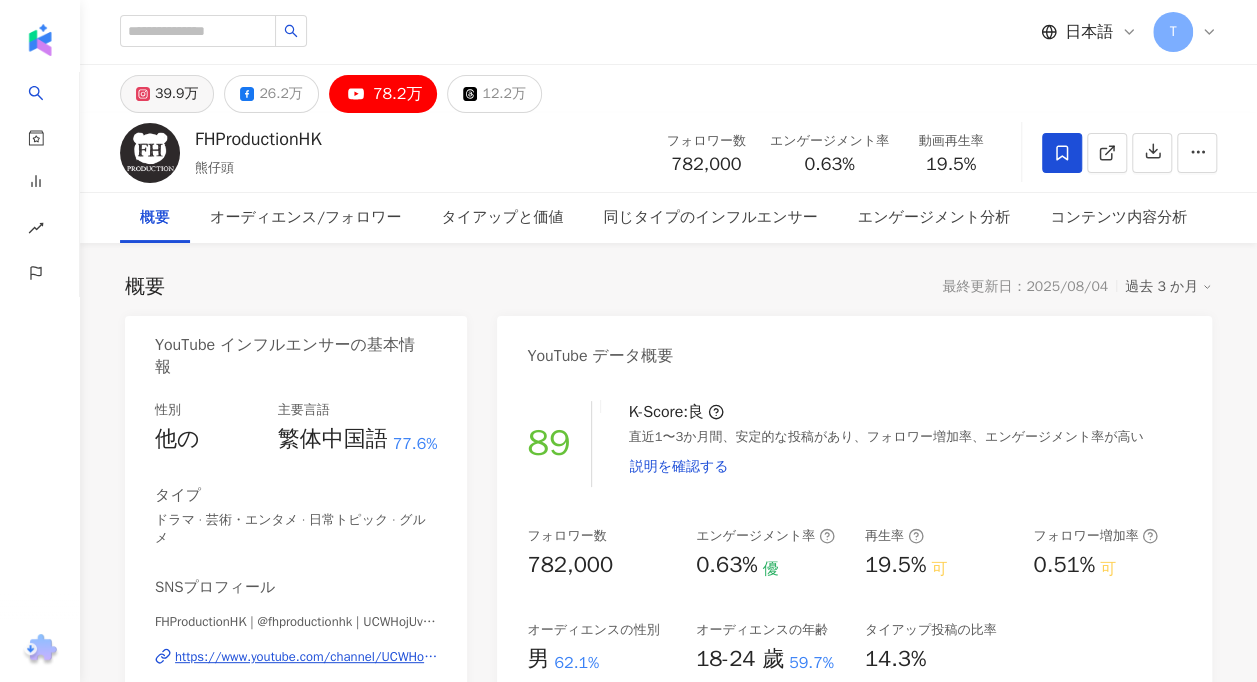 click on "39.9万" at bounding box center [176, 94] 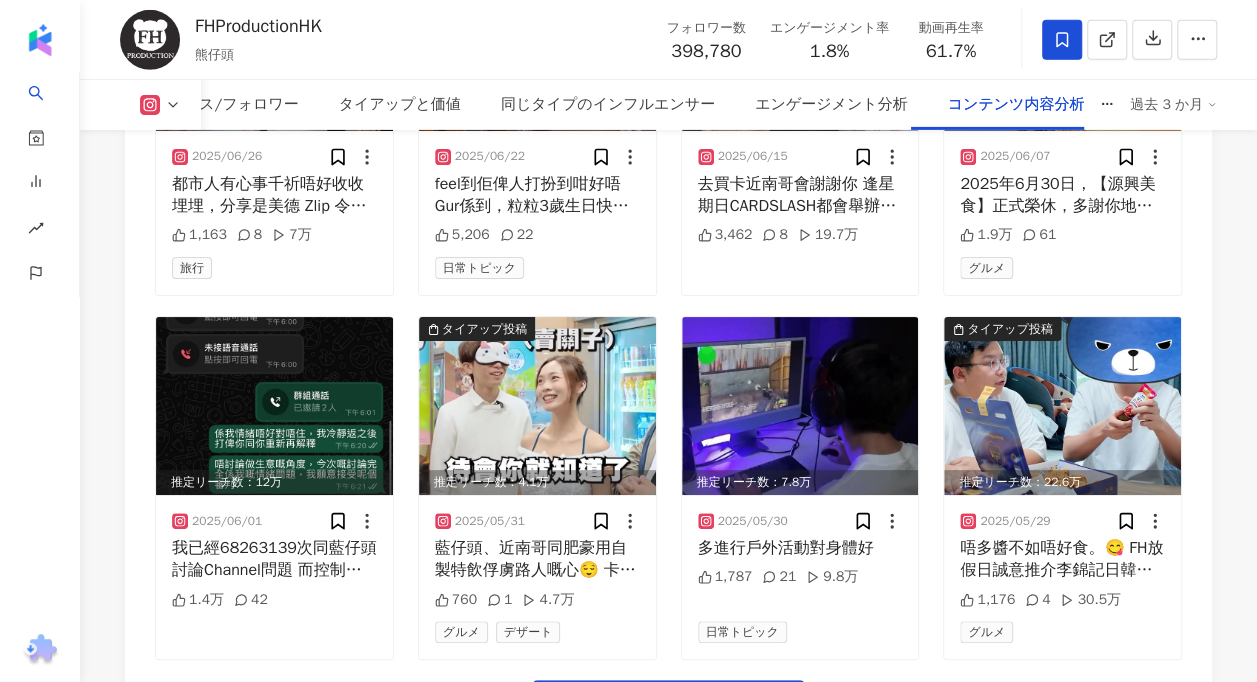 scroll, scrollTop: 7100, scrollLeft: 0, axis: vertical 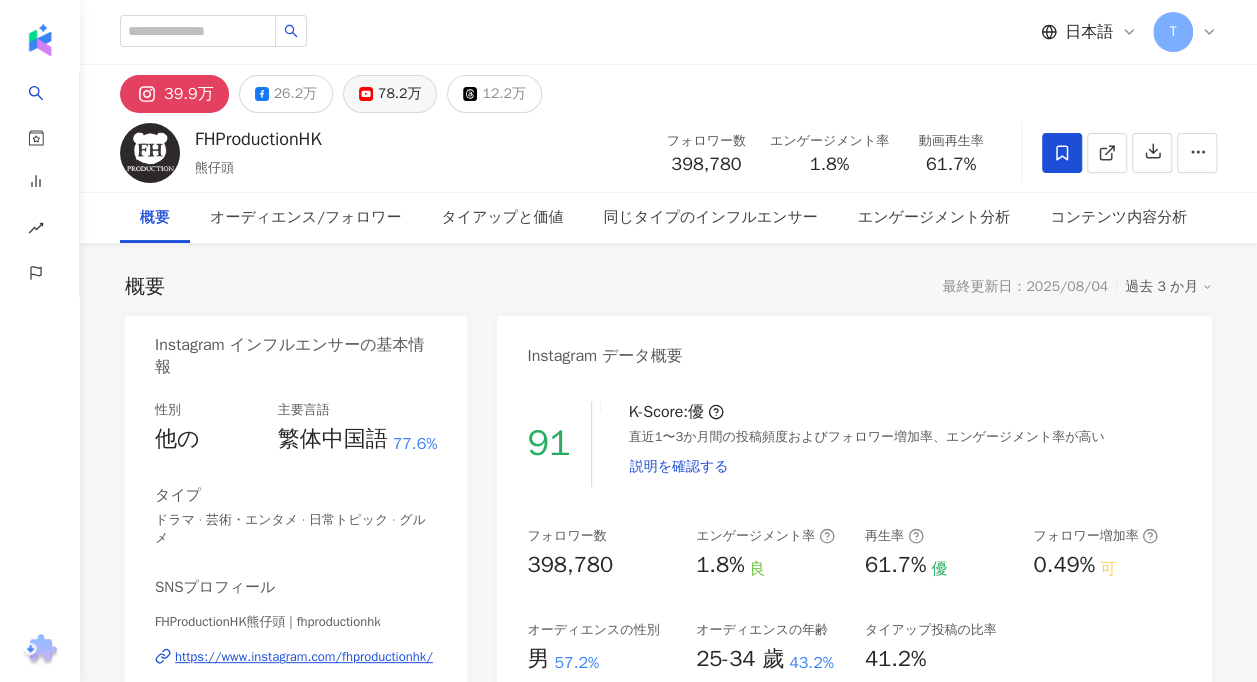 click on "78.2万" at bounding box center (390, 94) 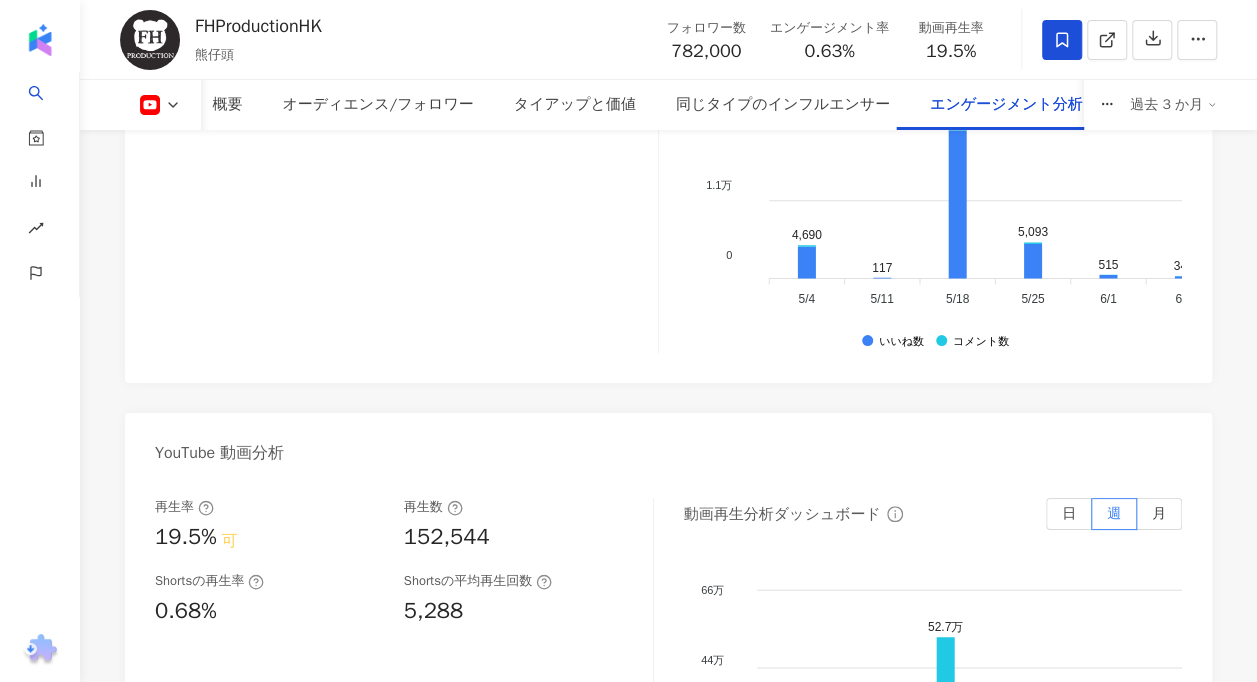scroll, scrollTop: 3900, scrollLeft: 0, axis: vertical 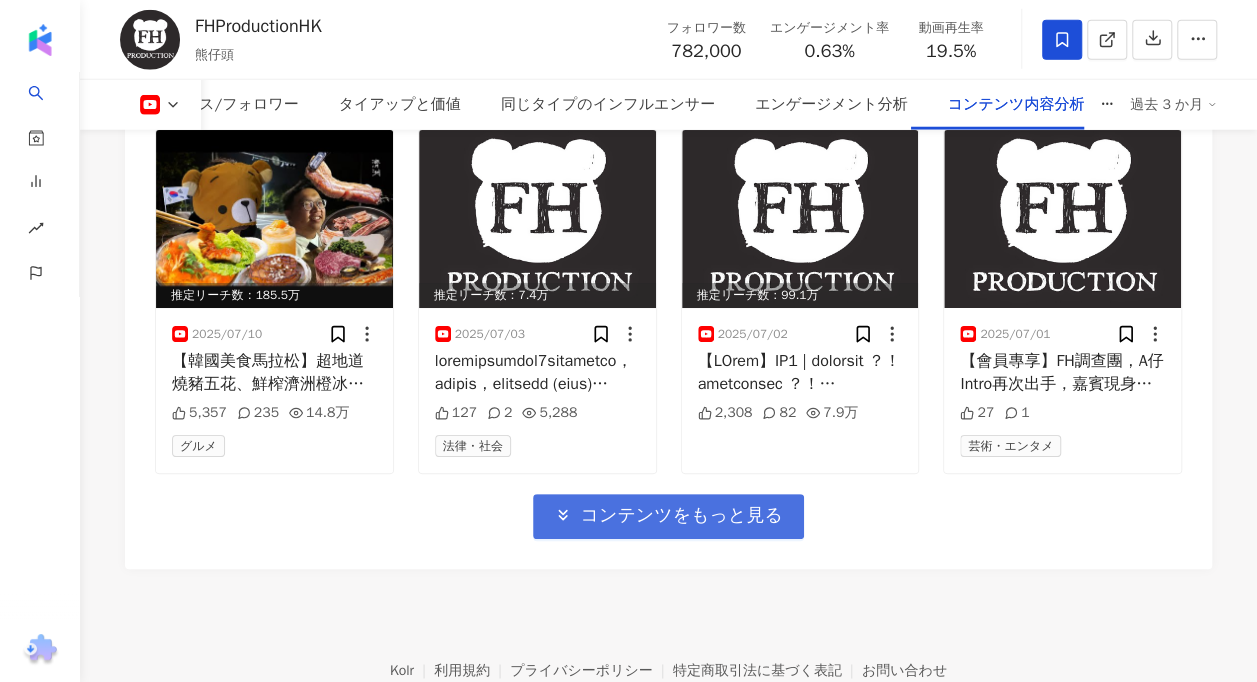 click on "コンテンツをもっと見る" at bounding box center [681, 516] 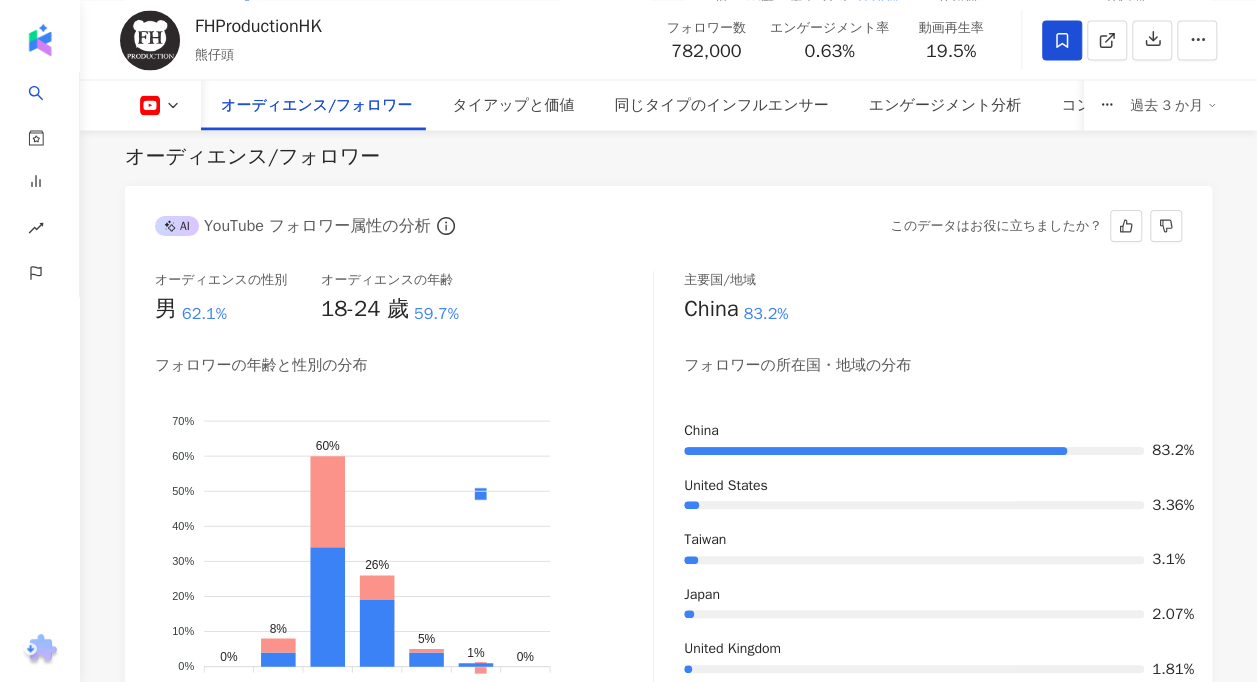 scroll, scrollTop: 1900, scrollLeft: 0, axis: vertical 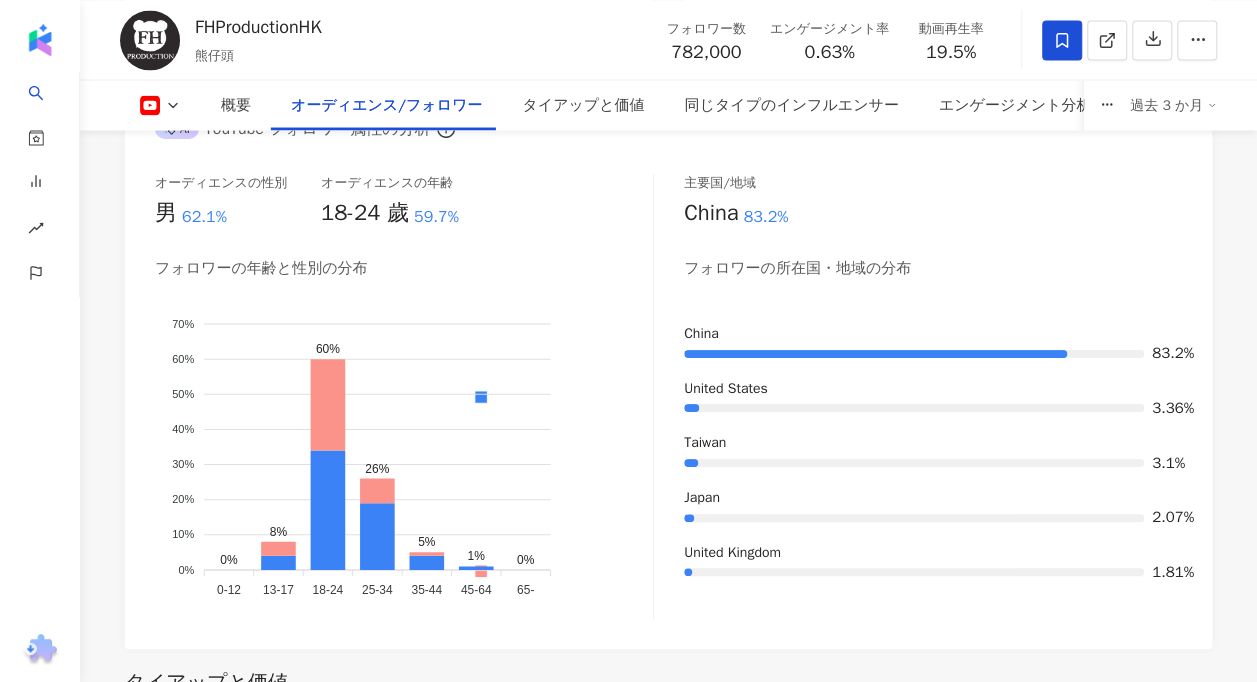 type 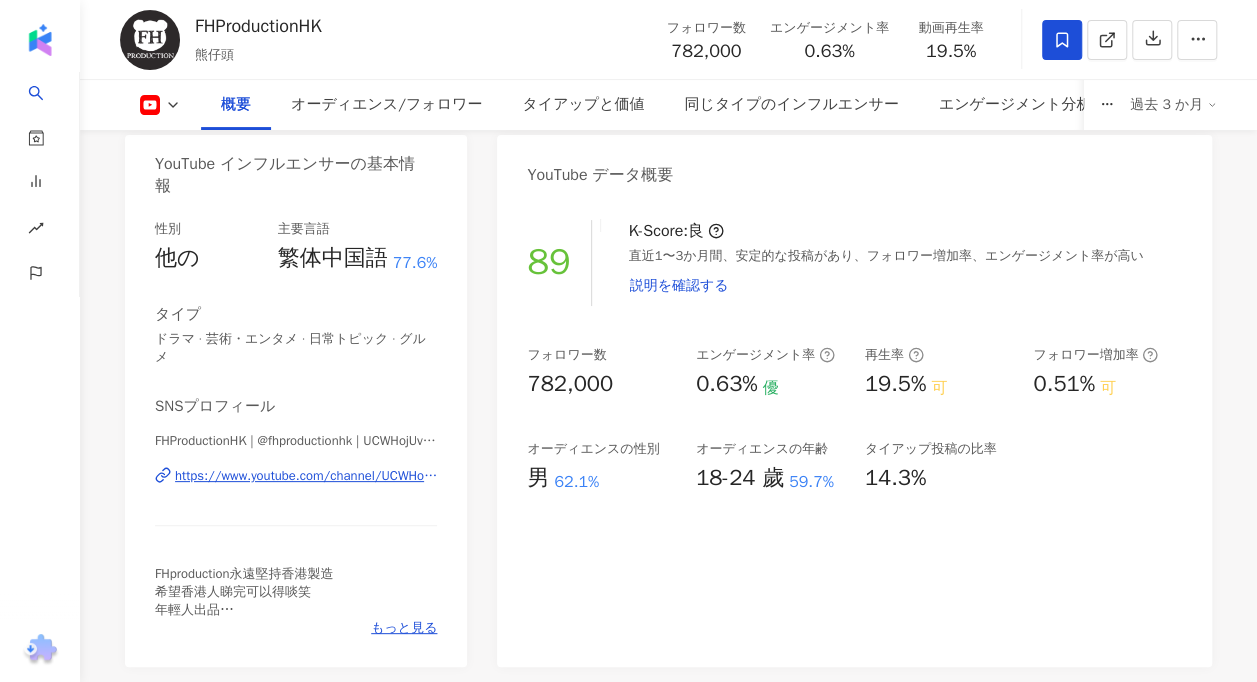 scroll, scrollTop: 0, scrollLeft: 0, axis: both 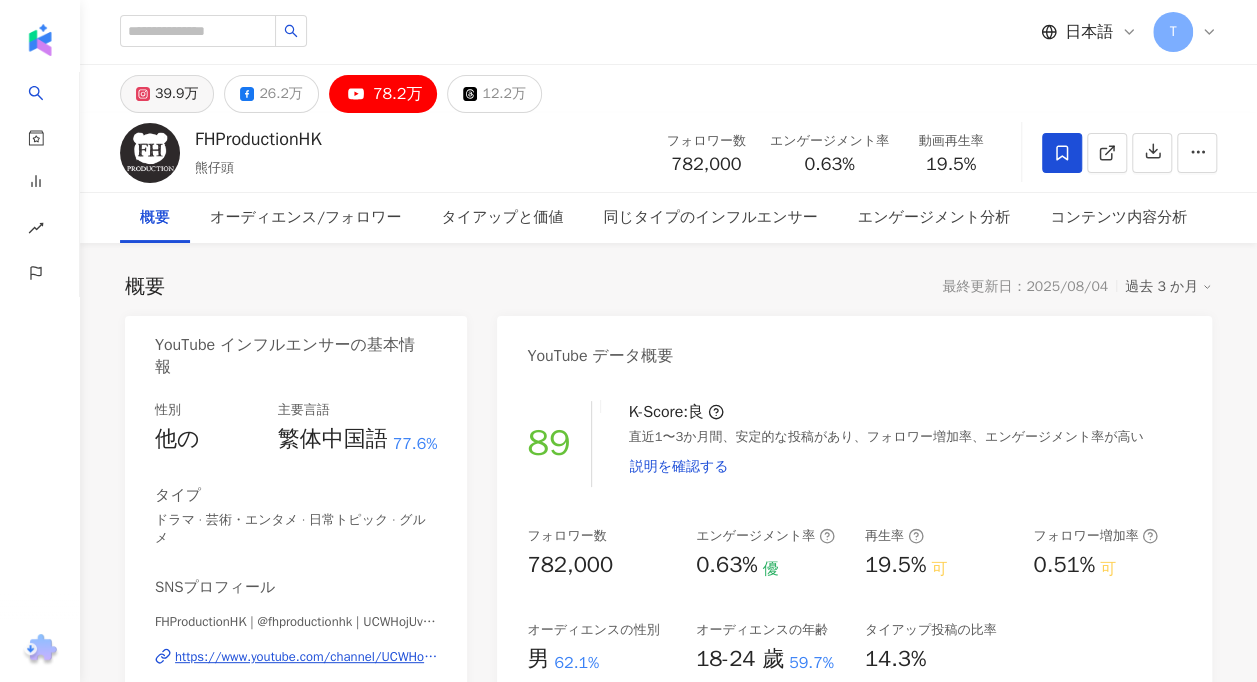 click on "39.9万" at bounding box center [176, 94] 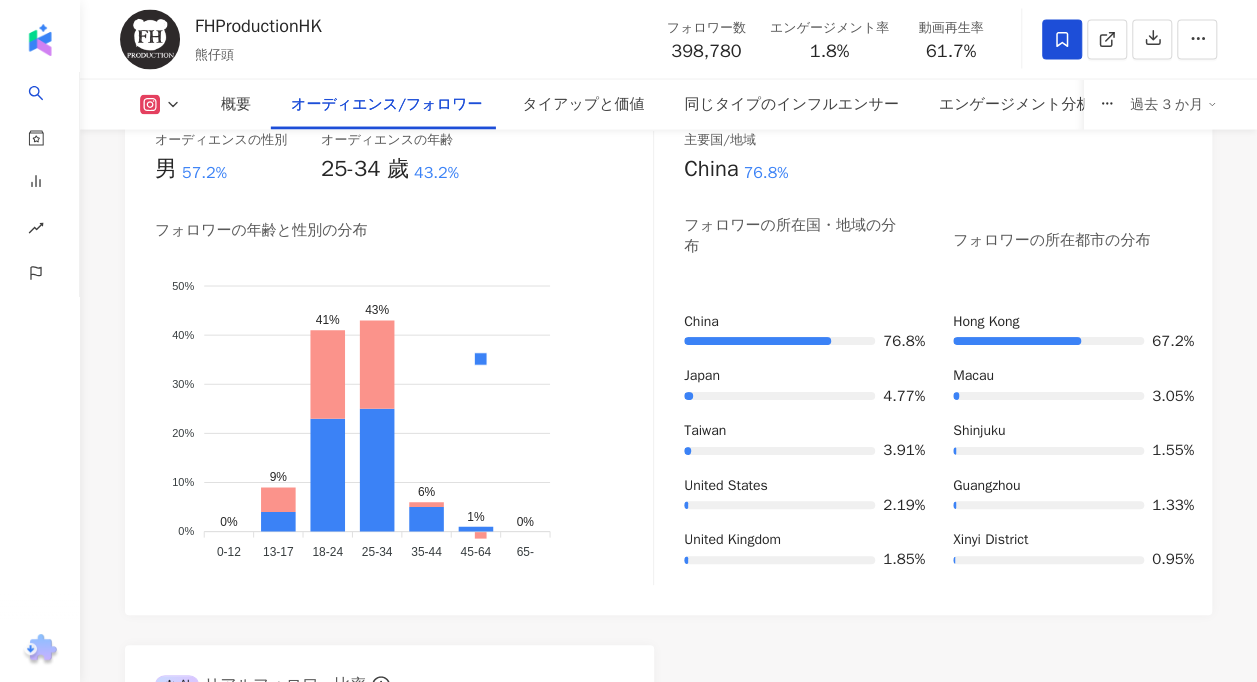scroll, scrollTop: 1800, scrollLeft: 0, axis: vertical 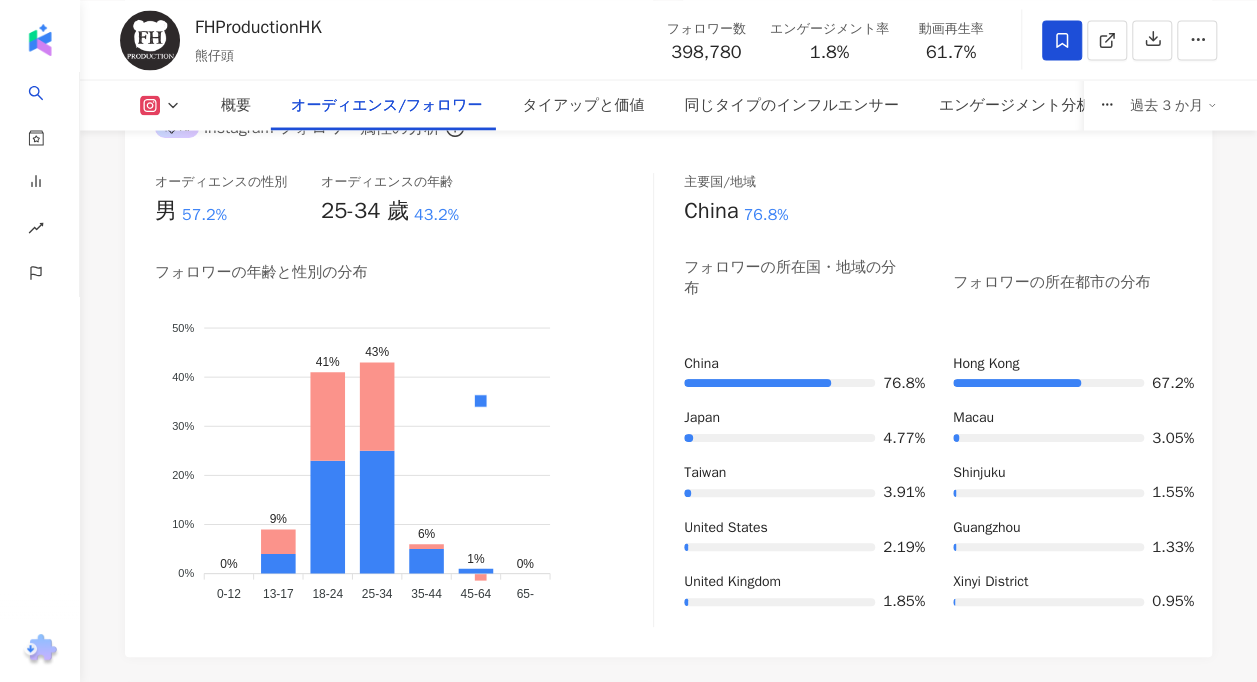 type 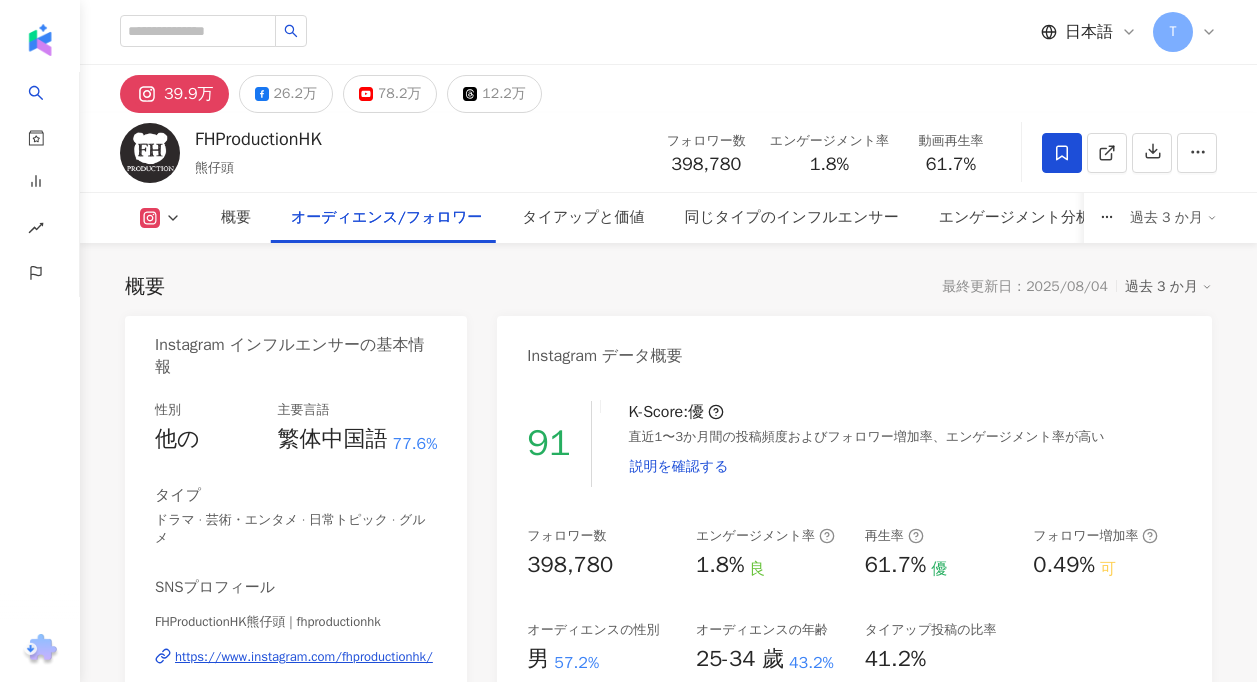 scroll, scrollTop: 1858, scrollLeft: 0, axis: vertical 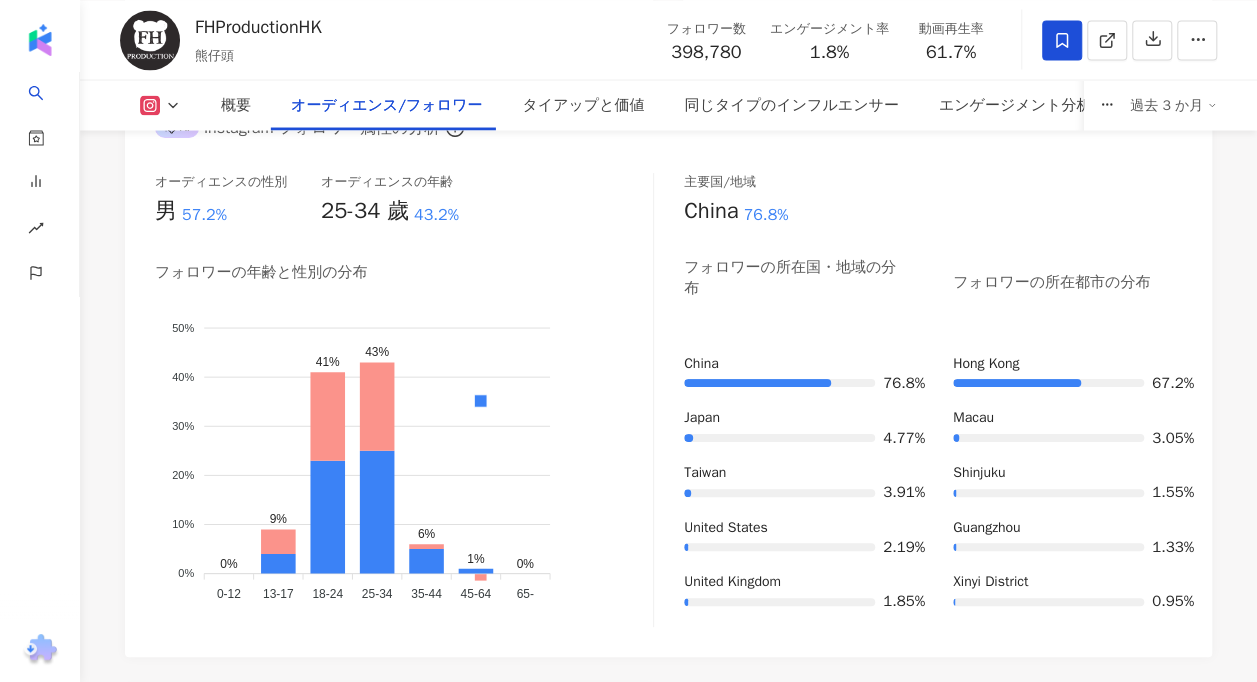 type 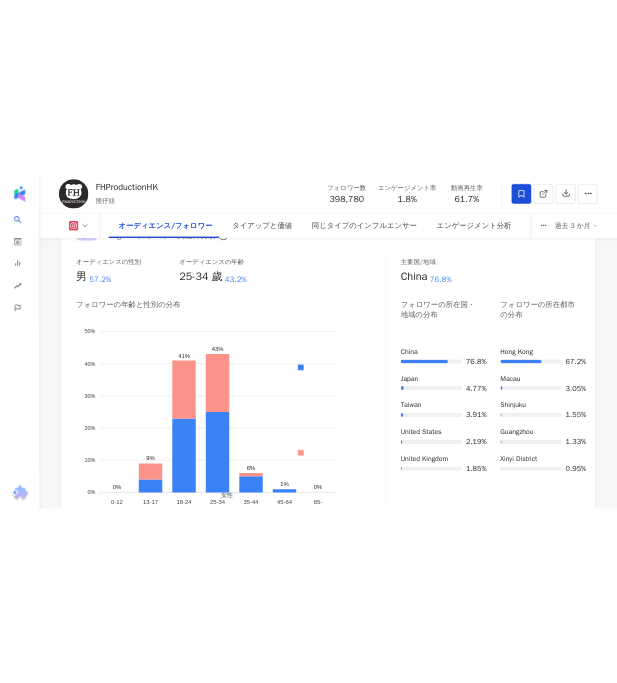 scroll, scrollTop: 1812, scrollLeft: 0, axis: vertical 